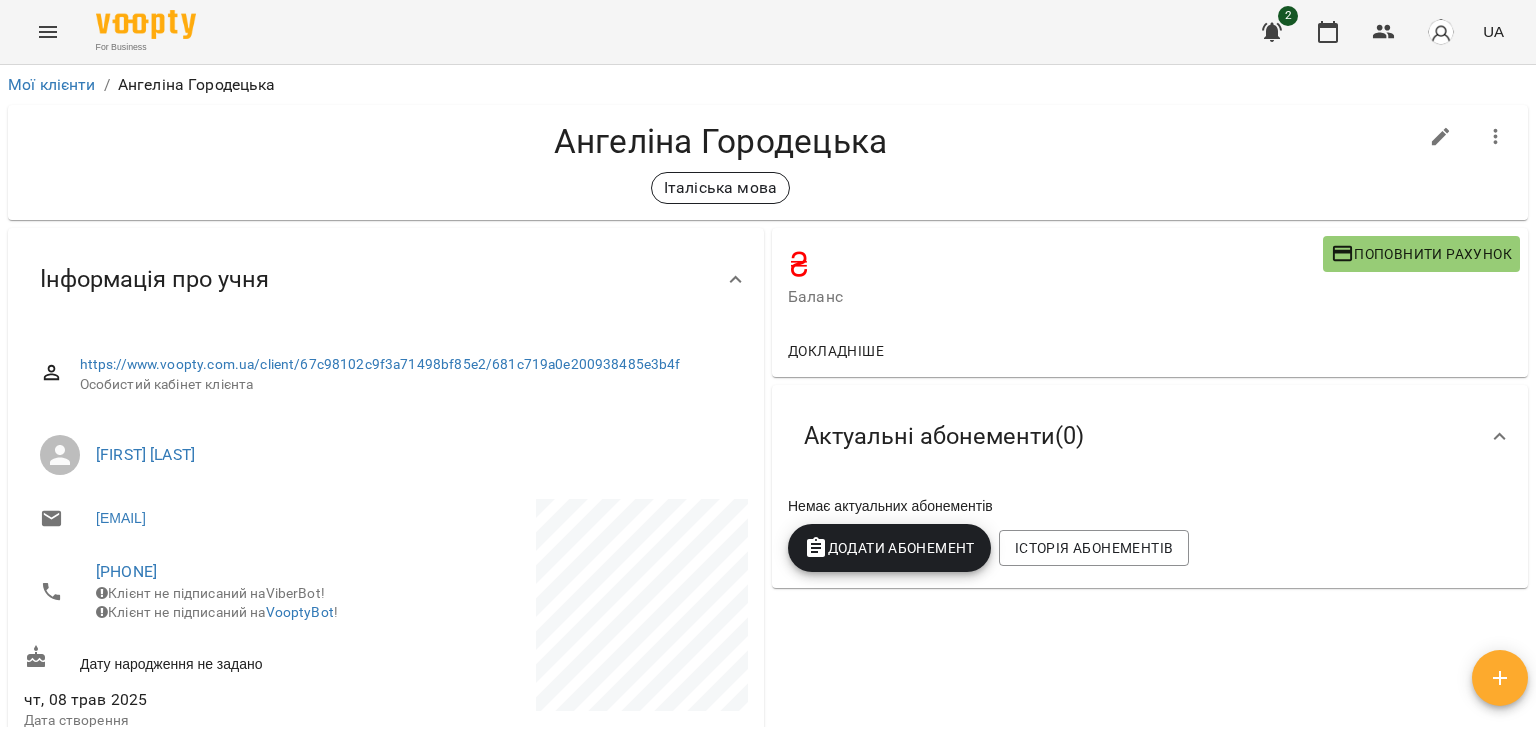scroll, scrollTop: 0, scrollLeft: 0, axis: both 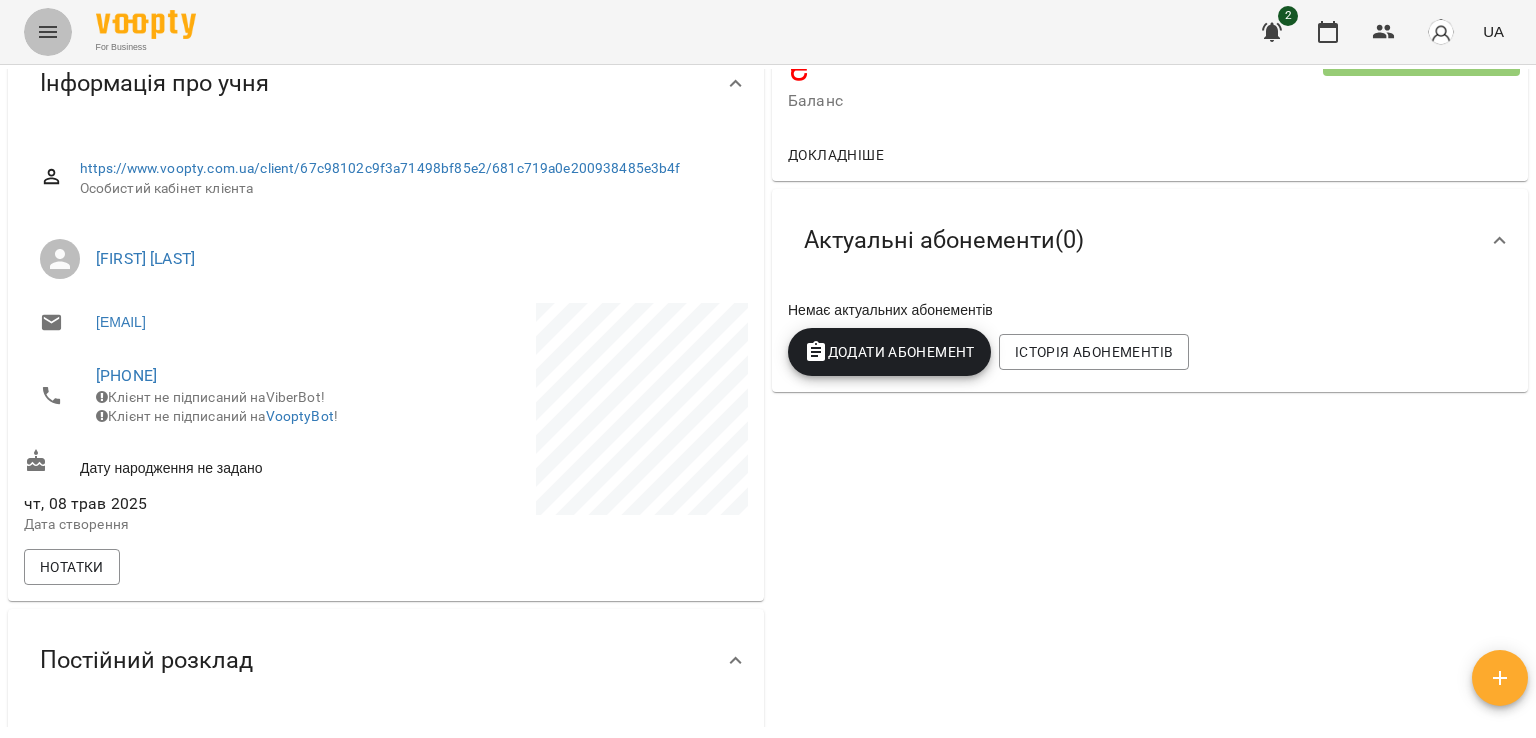 click 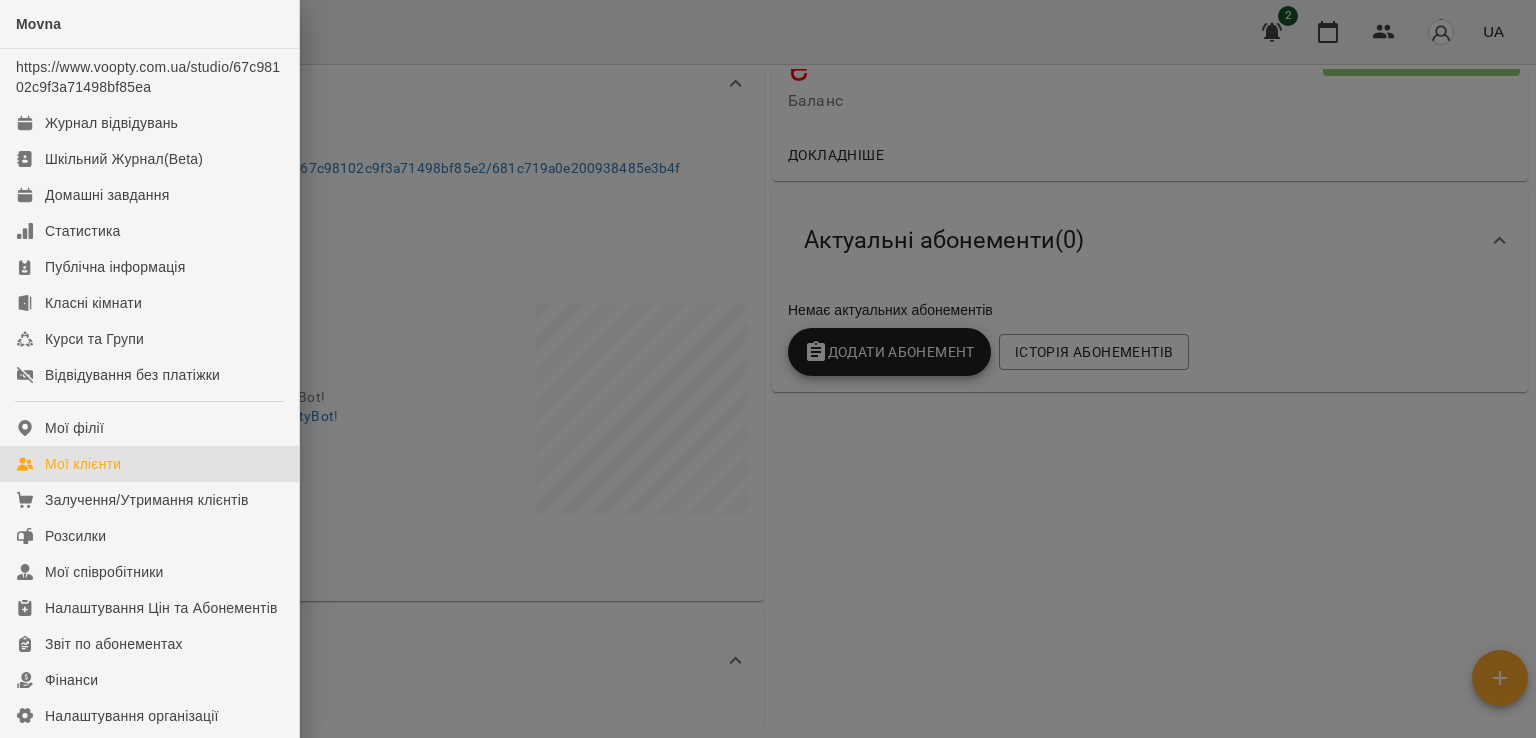 click on "Мої клієнти" at bounding box center [83, 464] 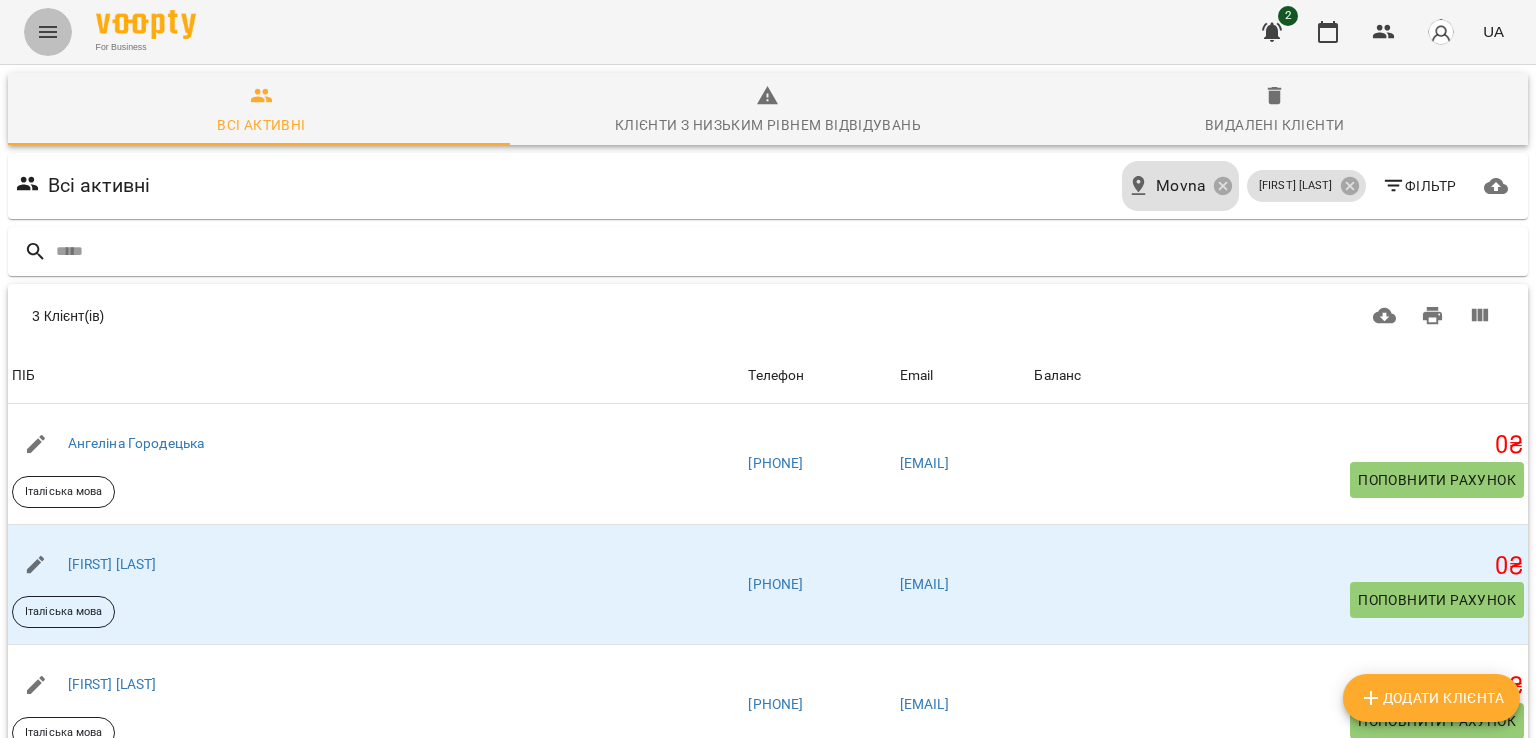 click 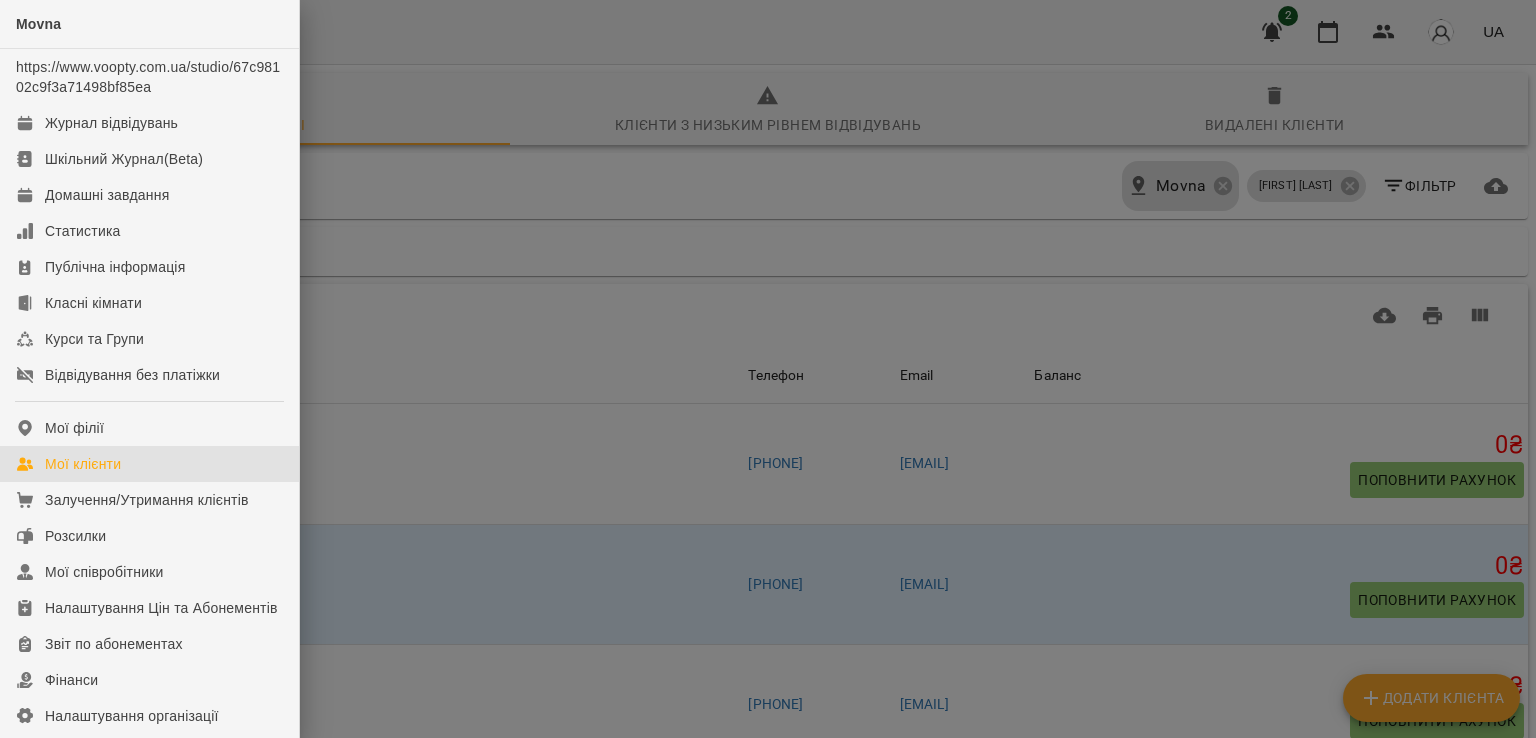 click at bounding box center (768, 369) 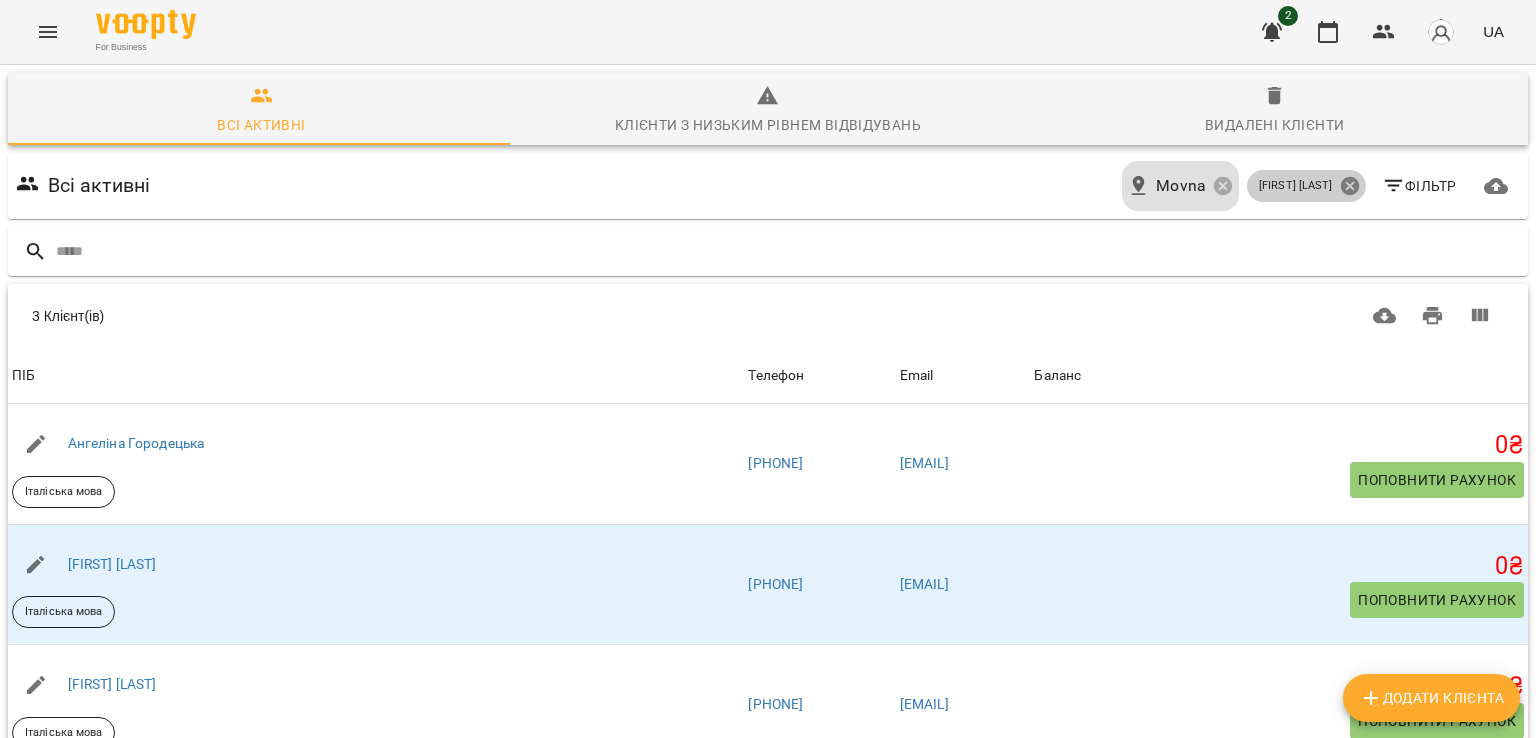 click 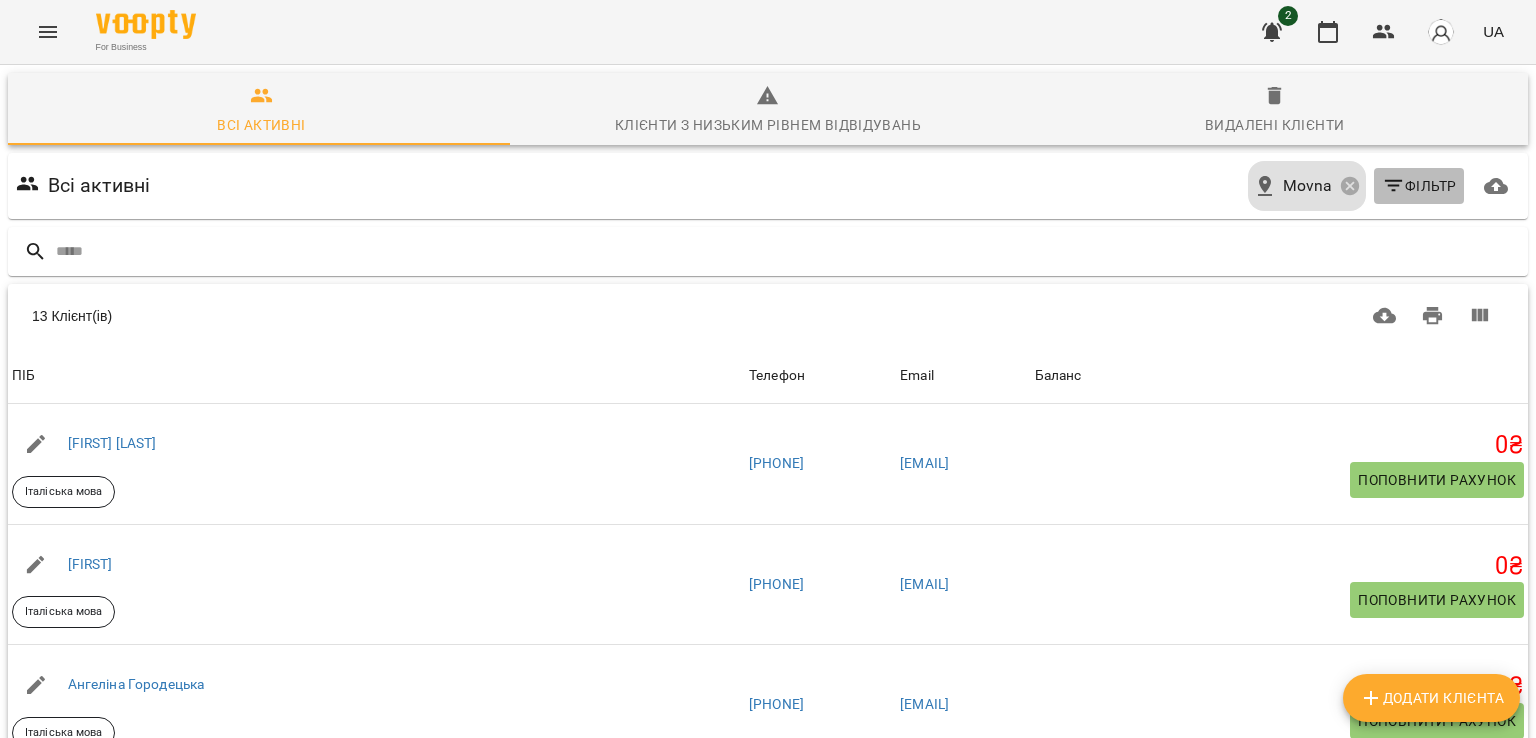 click on "Фільтр" at bounding box center [1419, 186] 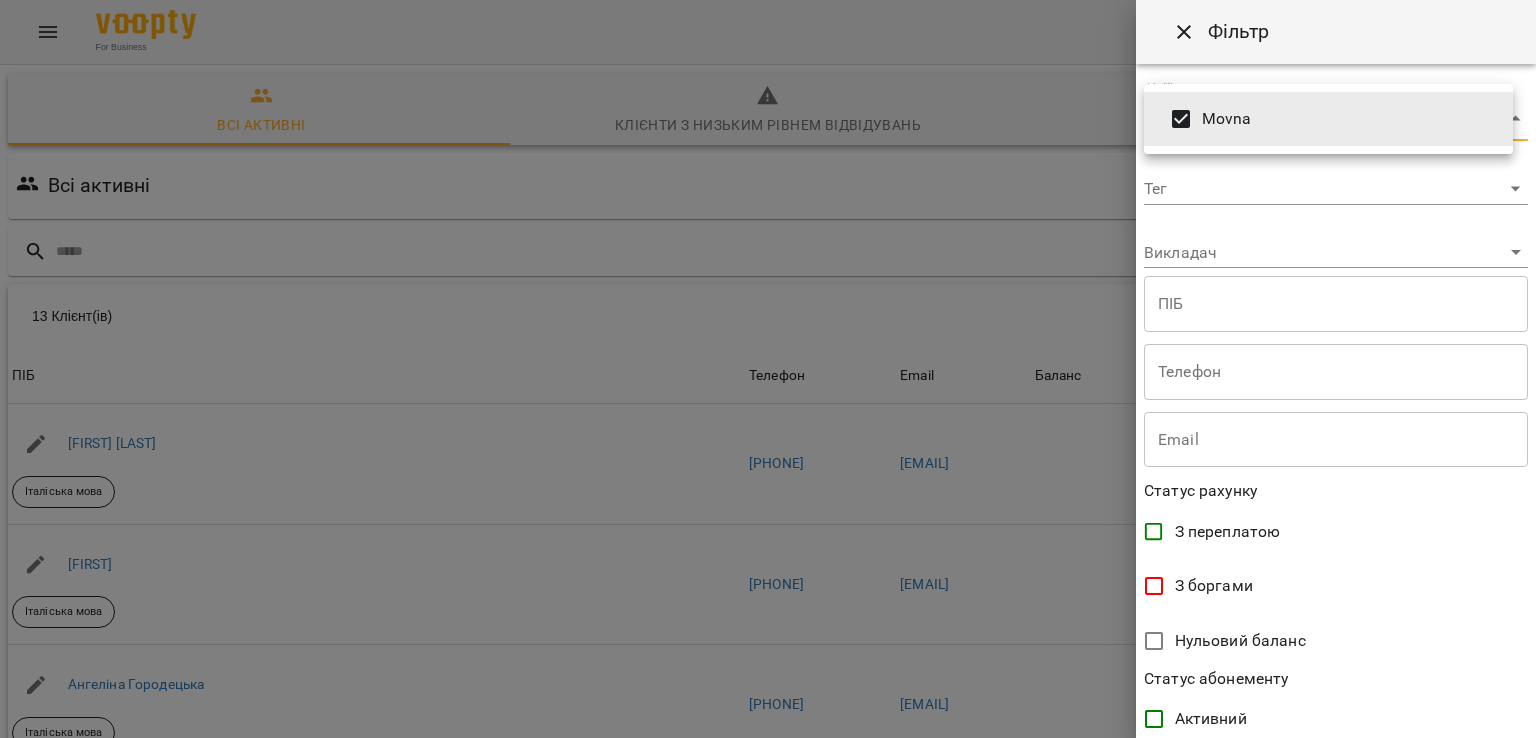 click on "For Business 2 UA Всі активні Клієнти з низьким рівнем відвідувань Видалені клієнти   Всі активні Movna Фільтр 13   Клієнт(ів) 13   Клієнт(ів) ПІБ Телефон Email Баланс ПІБ [FIRST] [LAST] Італіська мова Телефон [PHONE] Email [EMAIL] Баланс 0 ₴ Поповнити рахунок ПІБ Єгор Італіська мова Телефон [PHONE] Email [EMAIL] Баланс 0 ₴ Поповнити рахунок ПІБ [FIRST] [LAST] Італіська мова Телефон [PHONE] Email [EMAIL] Баланс 0 ₴ Поповнити рахунок ПІБ [FIRST] [LAST] Італіська мова Телефон [PHONE] Email [EMAIL] Баланс 0 ₴ Поповнити рахунок ПІБ 0 0" at bounding box center [768, 524] 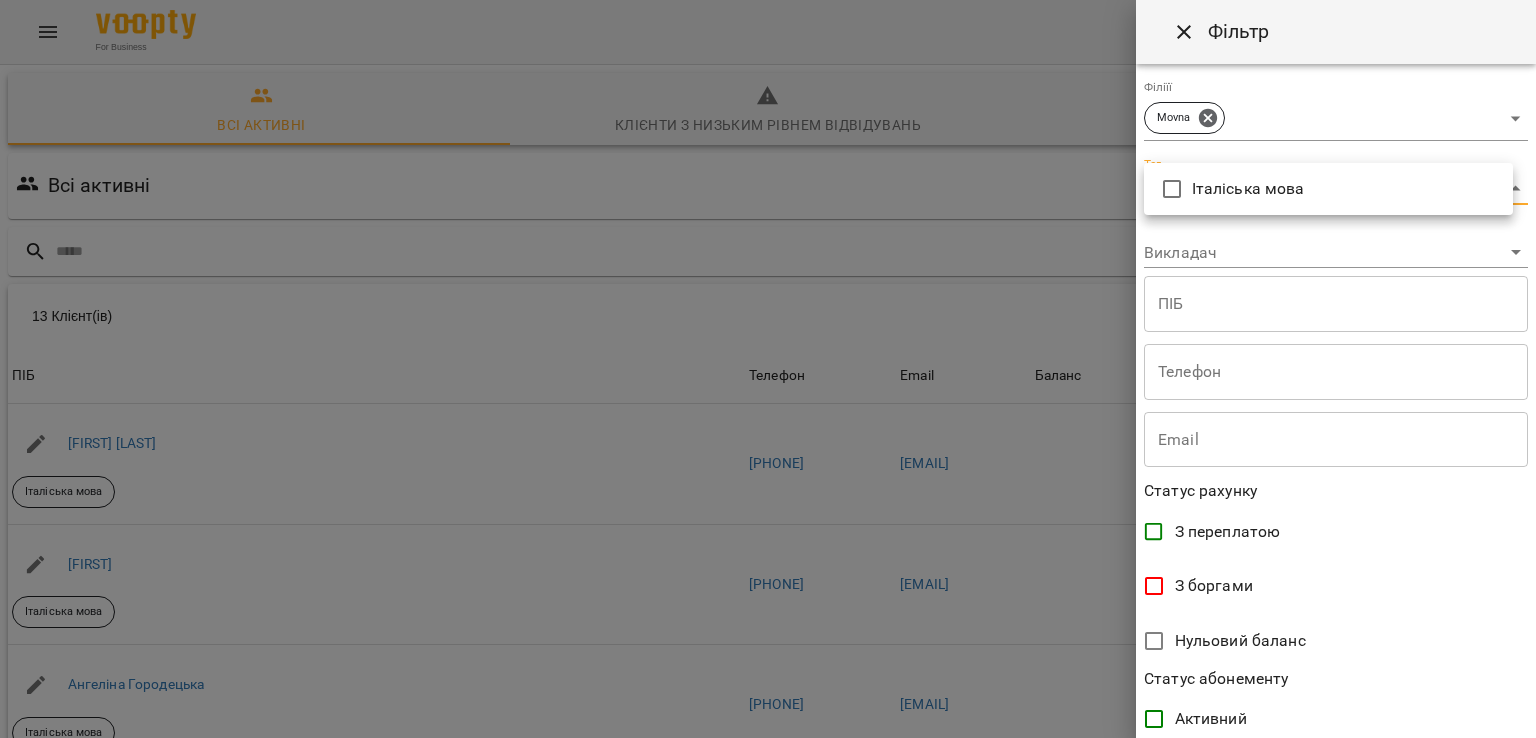 click on "For Business 2 UA Всі активні Клієнти з низьким рівнем відвідувань Видалені клієнти   Всі активні Movna Фільтр 13   Клієнт(ів) 13   Клієнт(ів) ПІБ Телефон Email Баланс ПІБ [FIRST] [LAST] Італіська мова Телефон [PHONE] Email [EMAIL] Баланс 0 ₴ Поповнити рахунок ПІБ Єгор Італіська мова Телефон [PHONE] Email [EMAIL] Баланс 0 ₴ Поповнити рахунок ПІБ [FIRST] [LAST] Італіська мова Телефон [PHONE] Email [EMAIL] Баланс 0 ₴ Поповнити рахунок ПІБ [FIRST] [LAST] Італіська мова Телефон [PHONE] Email [EMAIL] Баланс 0 ₴ Поповнити рахунок ПІБ 0 0" at bounding box center (768, 524) 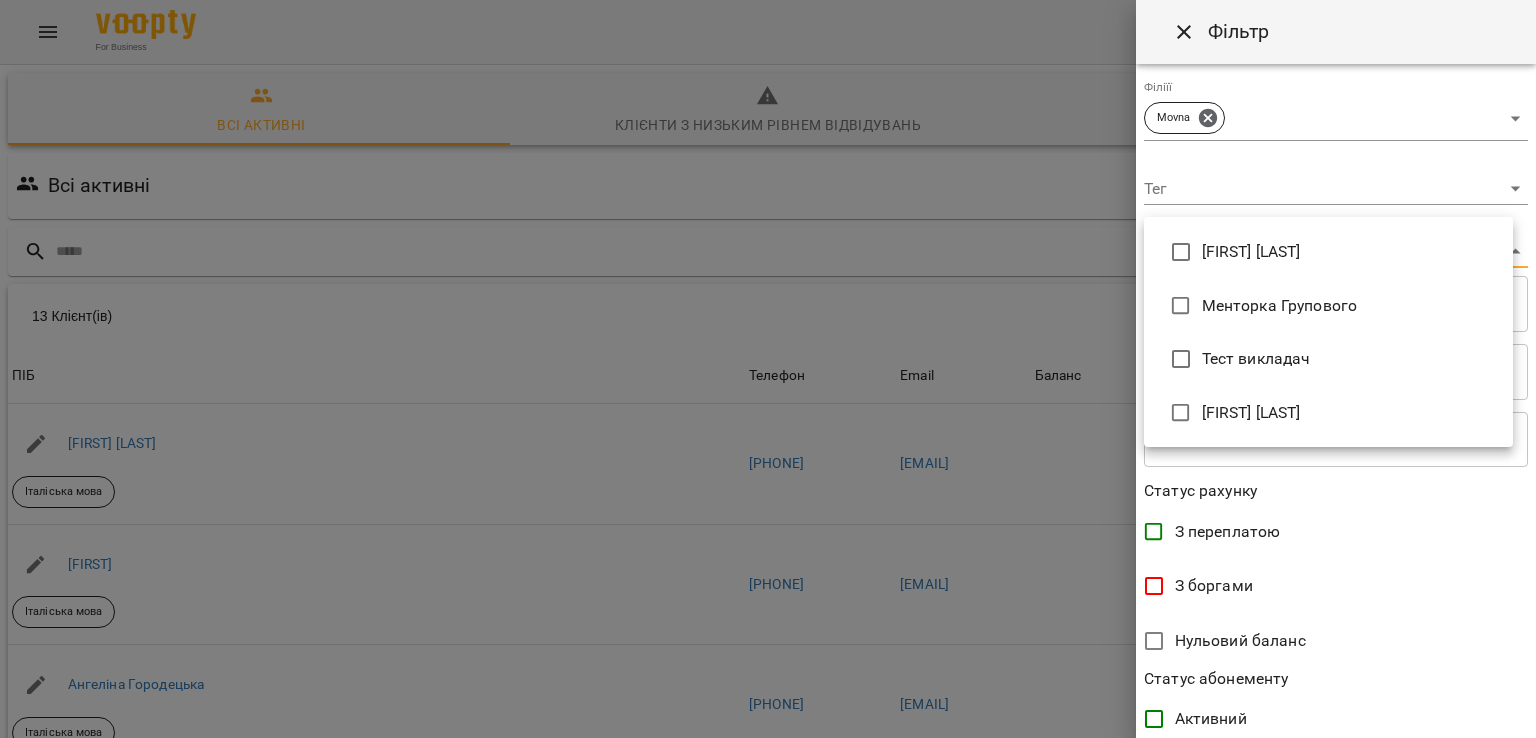 click on "For Business 2 UA Всі активні Клієнти з низьким рівнем відвідувань Видалені клієнти   Всі активні Movna Фільтр 13   Клієнт(ів) 13   Клієнт(ів) ПІБ Телефон Email Баланс ПІБ [FIRST] [LAST] Італіська мова Телефон [PHONE] Email [EMAIL] Баланс 0 ₴ Поповнити рахунок ПІБ Єгор Італіська мова Телефон [PHONE] Email [EMAIL] Баланс 0 ₴ Поповнити рахунок ПІБ [FIRST] [LAST] Італіська мова Телефон [PHONE] Email [EMAIL] Баланс 0 ₴ Поповнити рахунок ПІБ [FIRST] [LAST] Італіська мова Телефон [PHONE] Email [EMAIL] Баланс 0 ₴ Поповнити рахунок ПІБ 0 0" at bounding box center [768, 524] 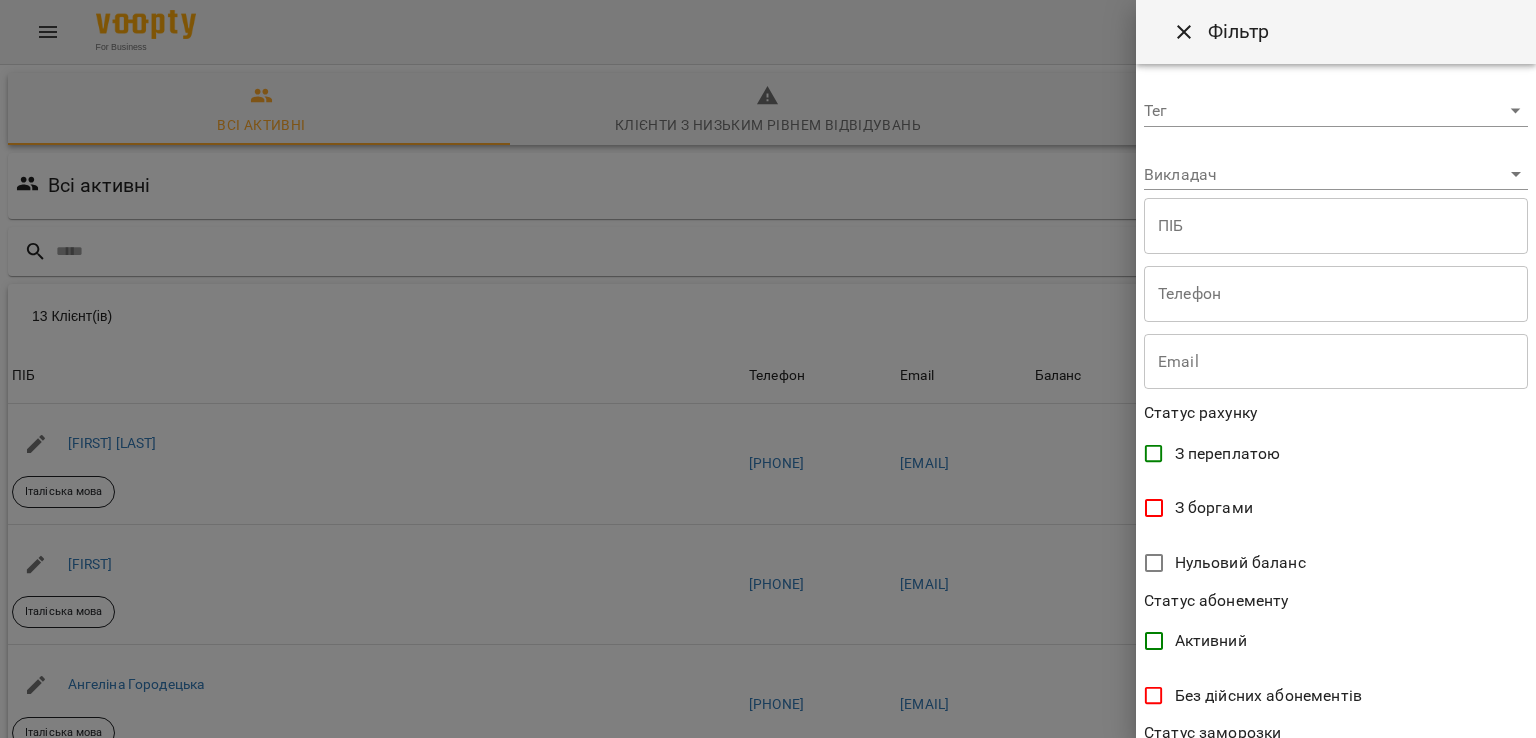 scroll, scrollTop: 0, scrollLeft: 0, axis: both 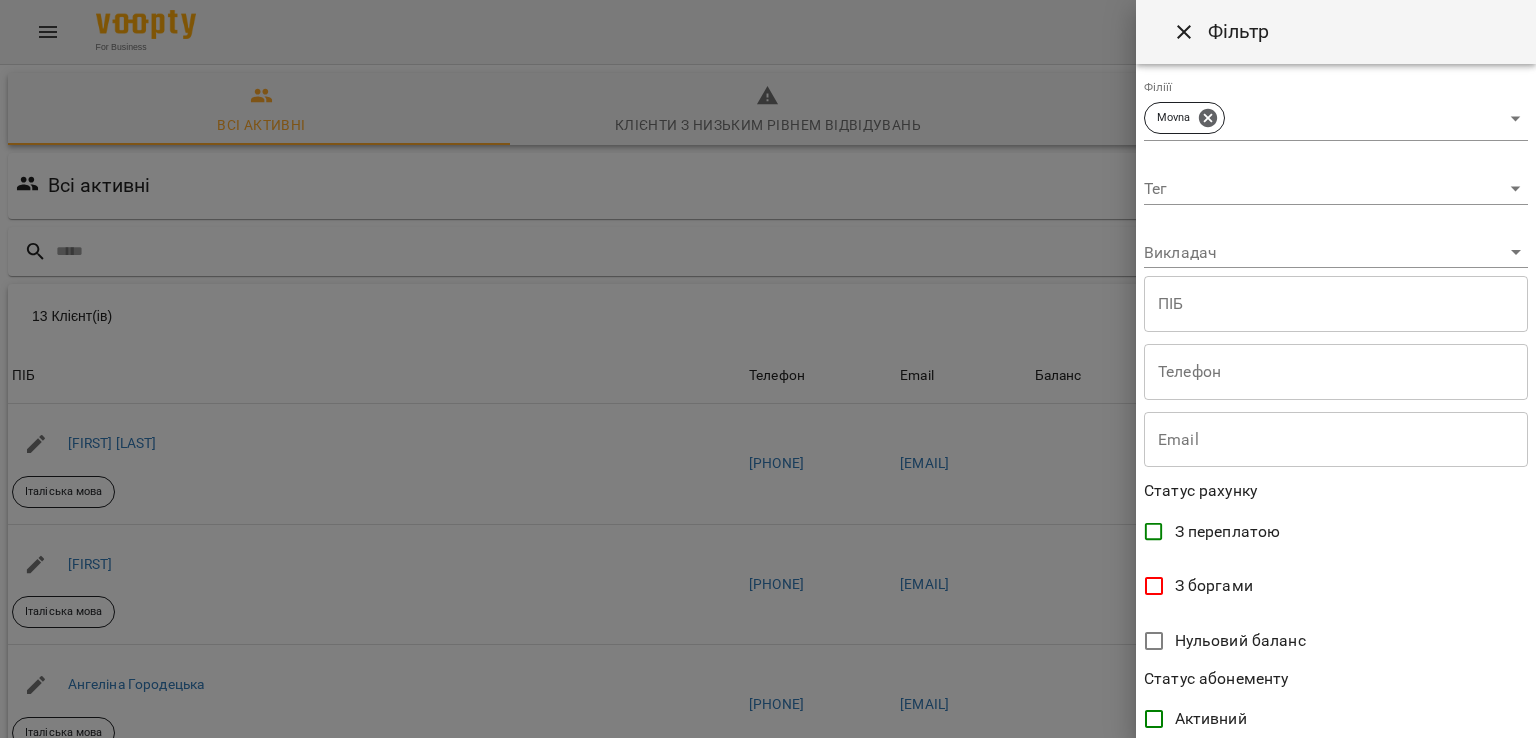click at bounding box center (768, 369) 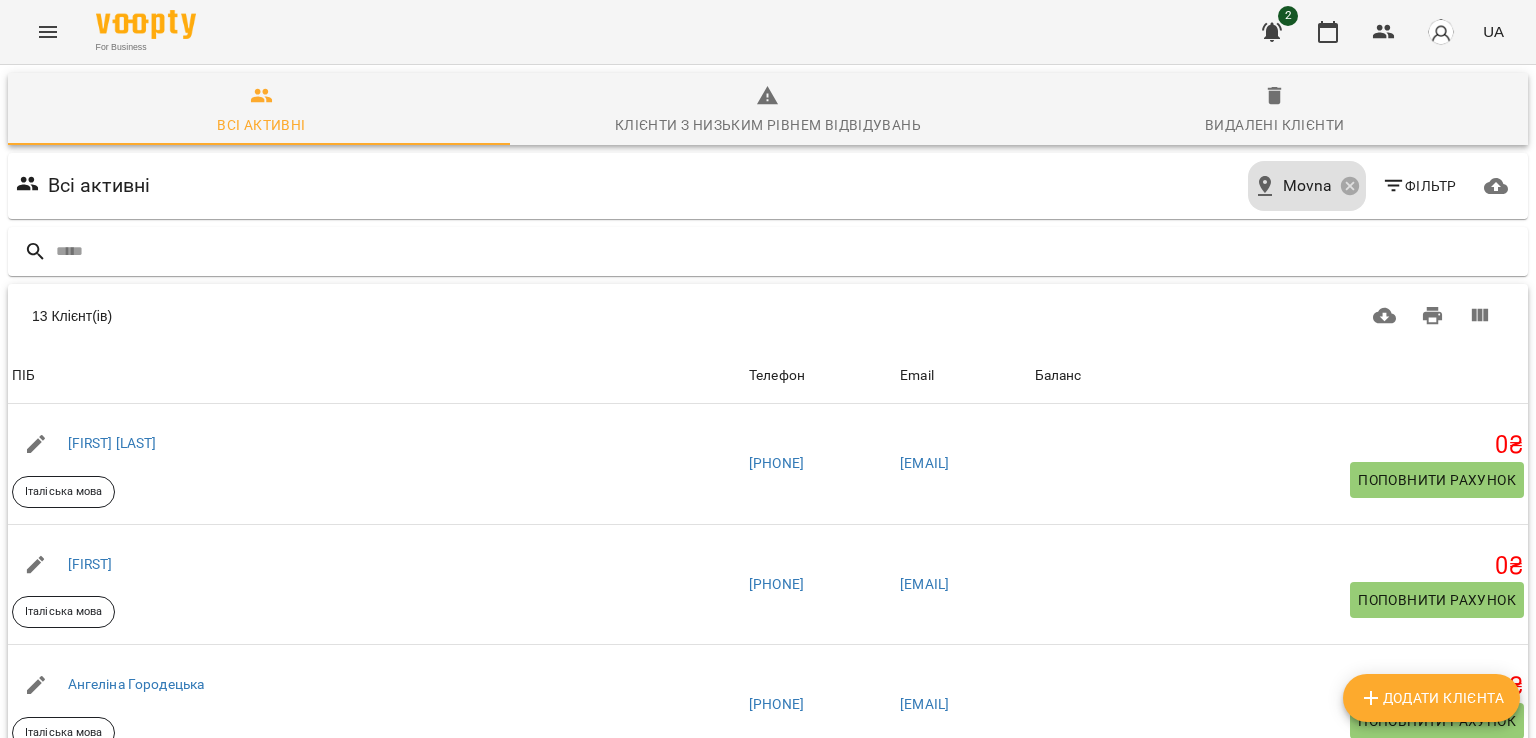 scroll, scrollTop: 232, scrollLeft: 0, axis: vertical 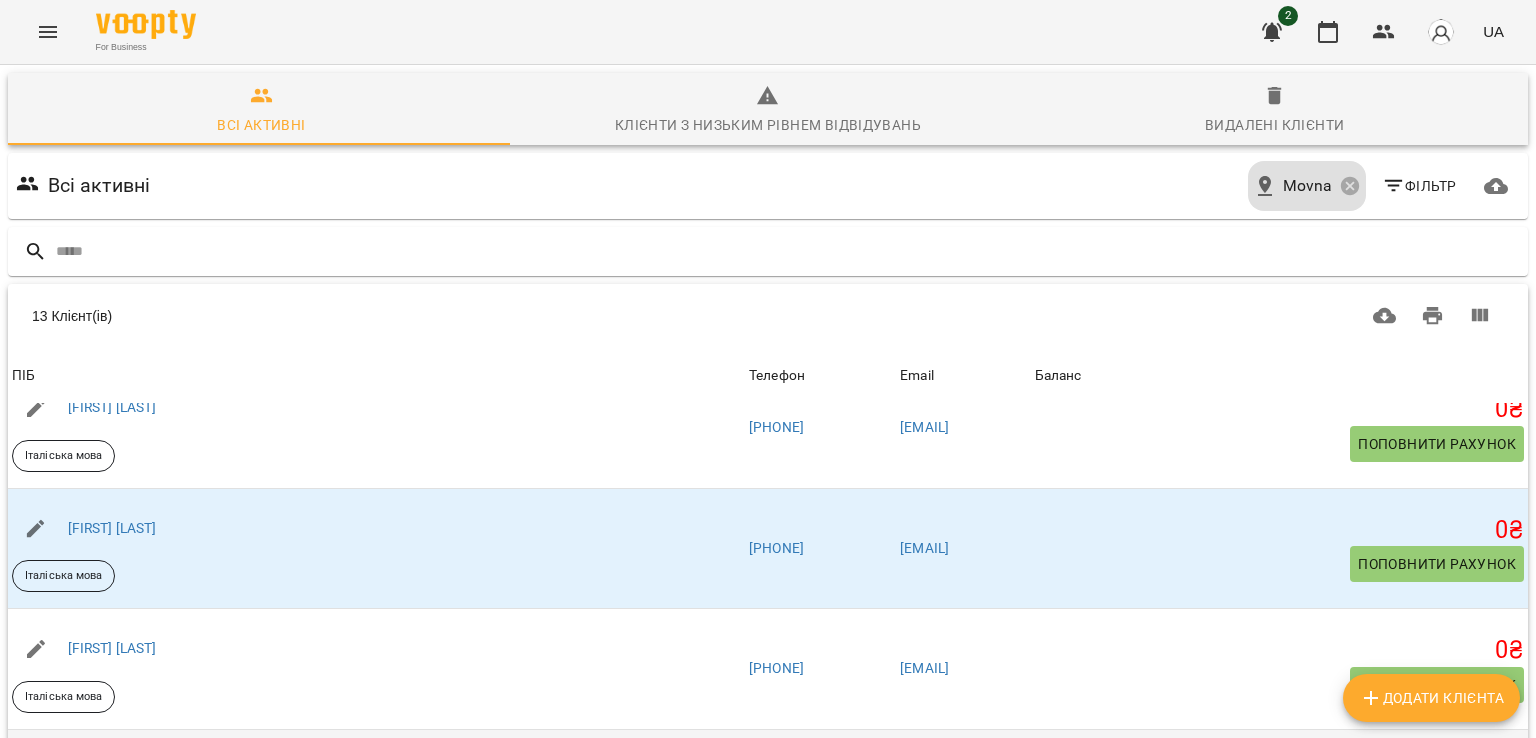 click on "[FIRST] [LAST]" at bounding box center (112, 769) 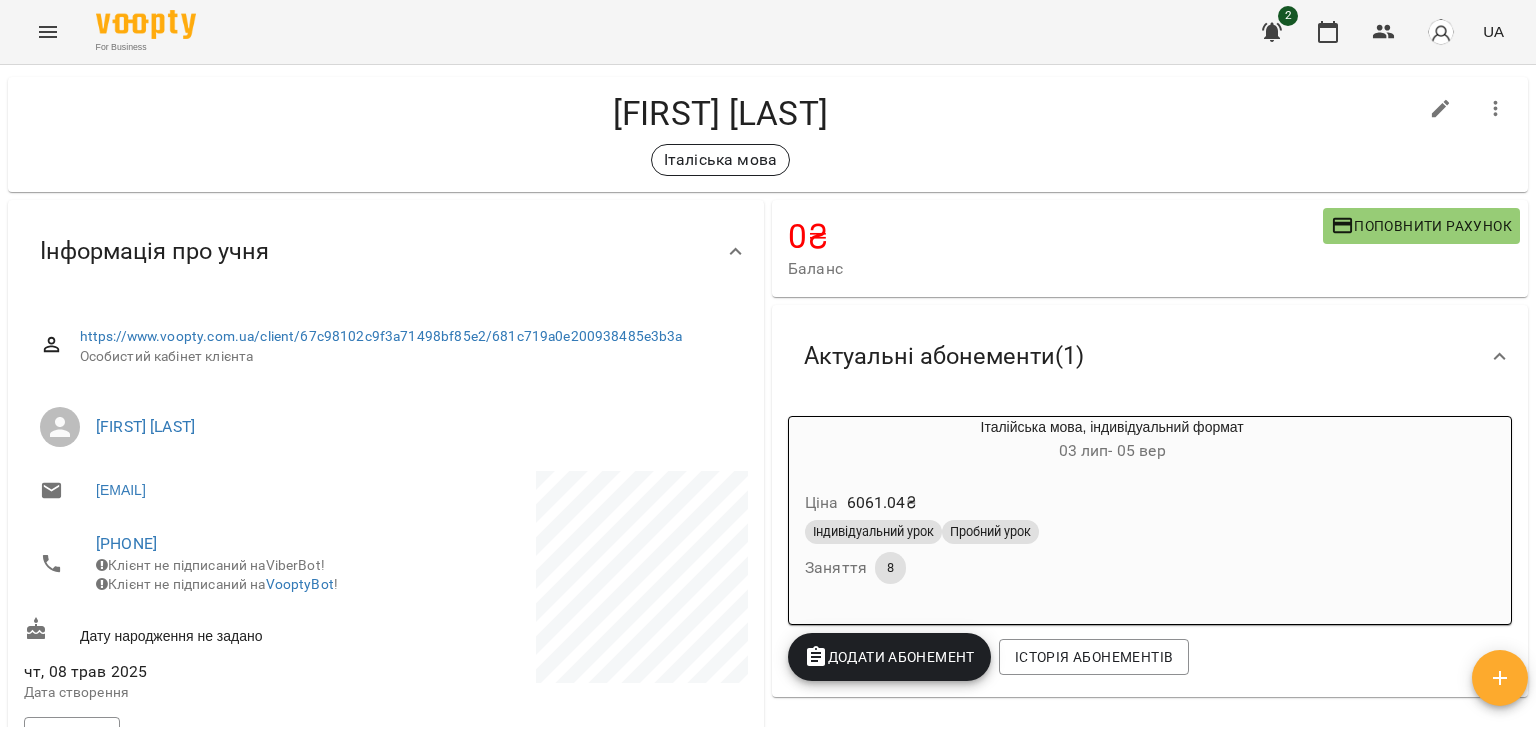 scroll, scrollTop: 0, scrollLeft: 0, axis: both 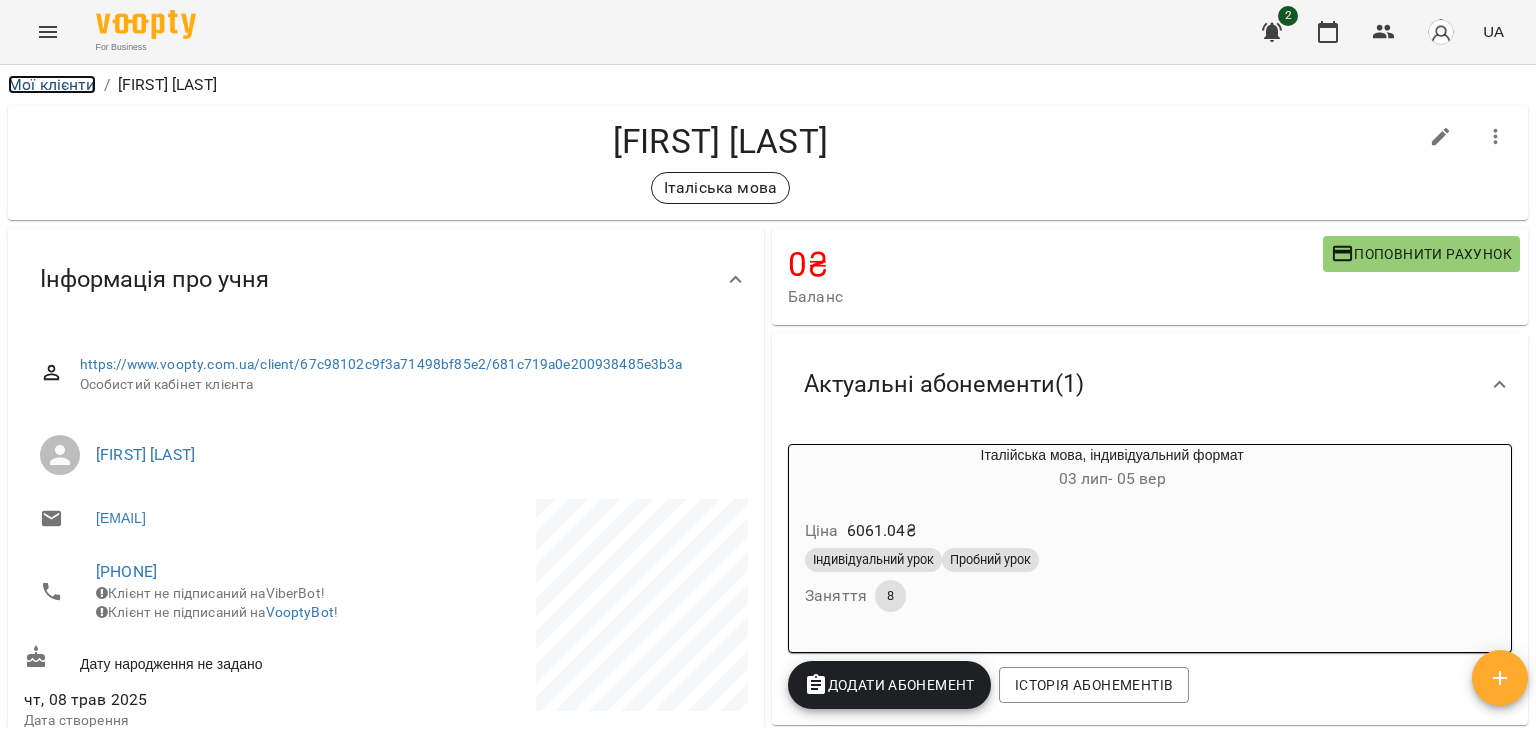 click on "Мої клієнти" at bounding box center [52, 84] 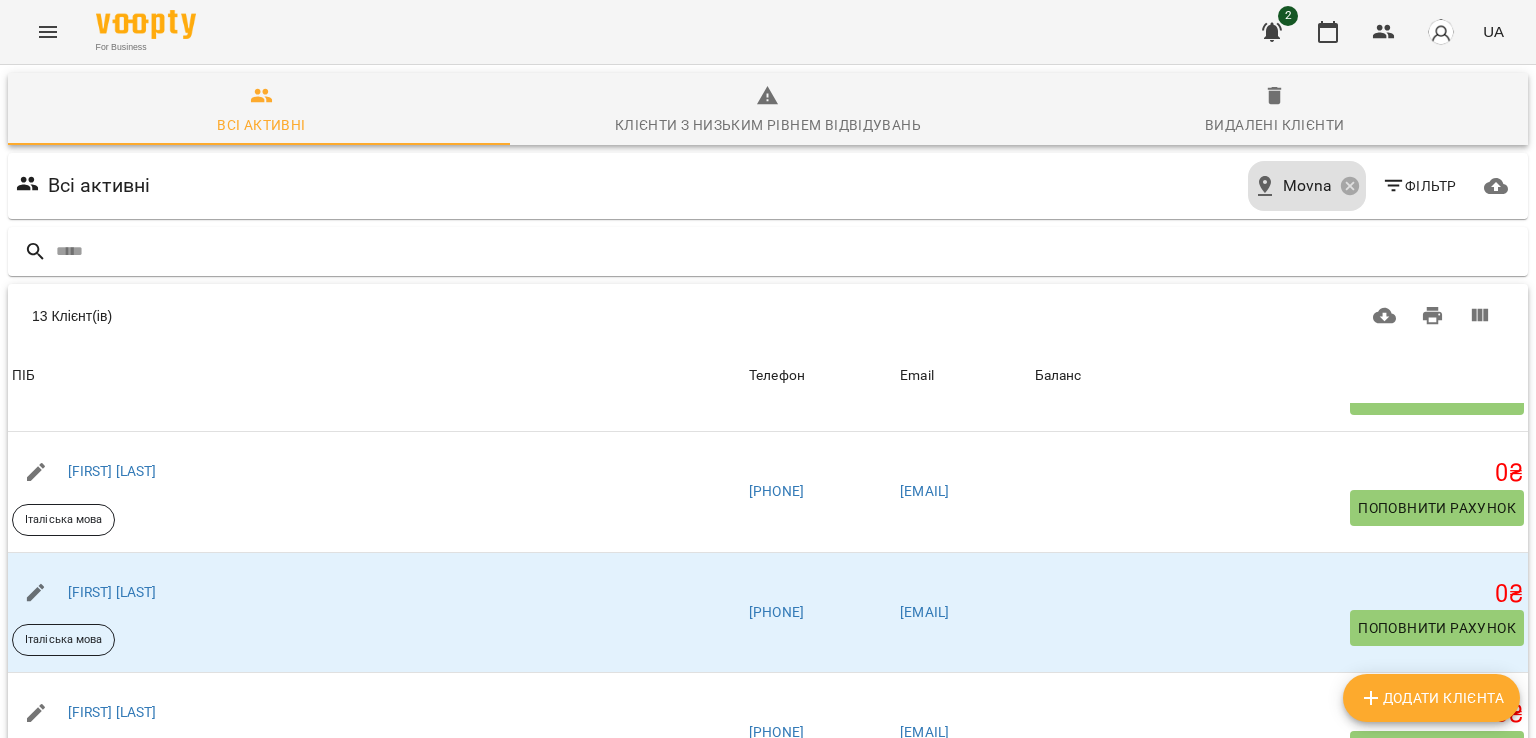 scroll, scrollTop: 1101, scrollLeft: 0, axis: vertical 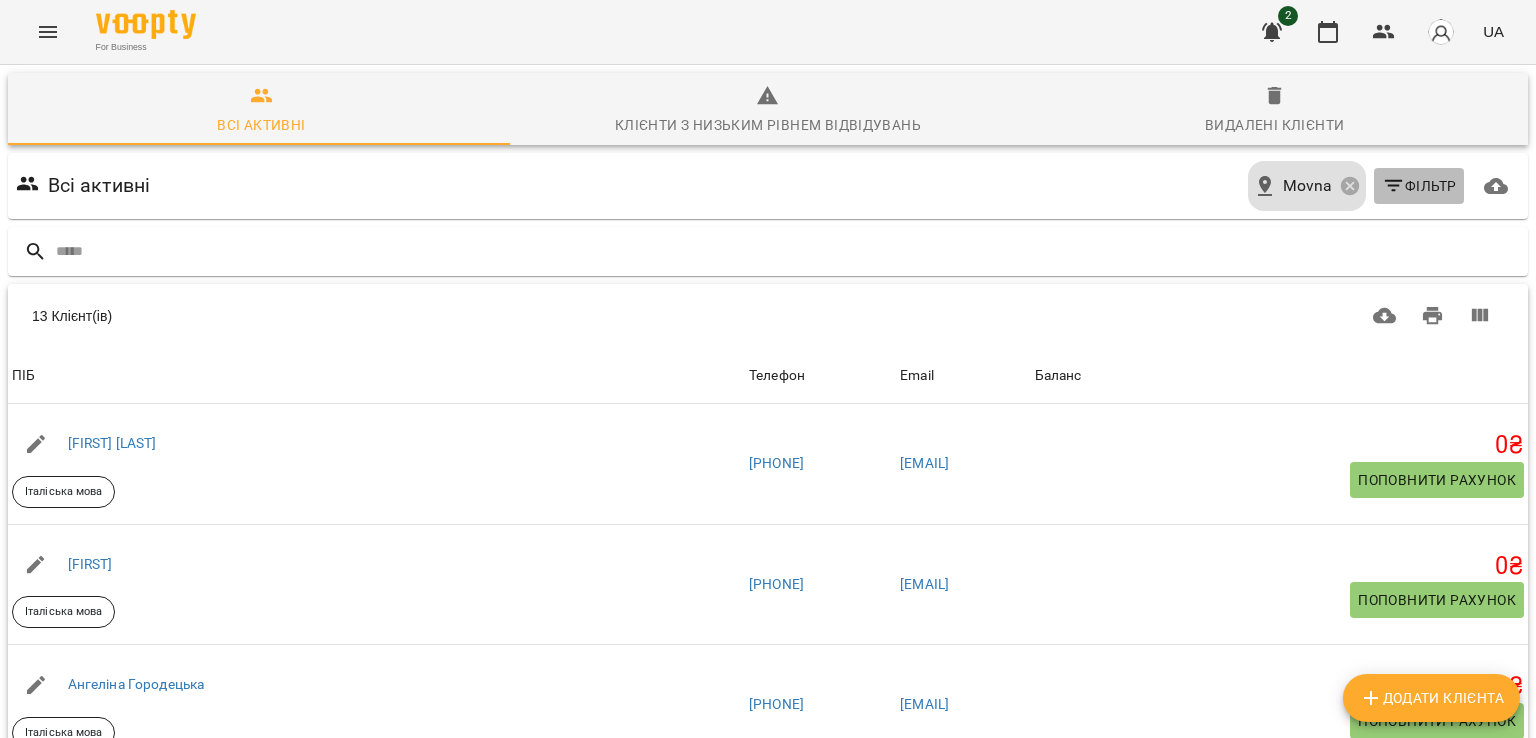 click 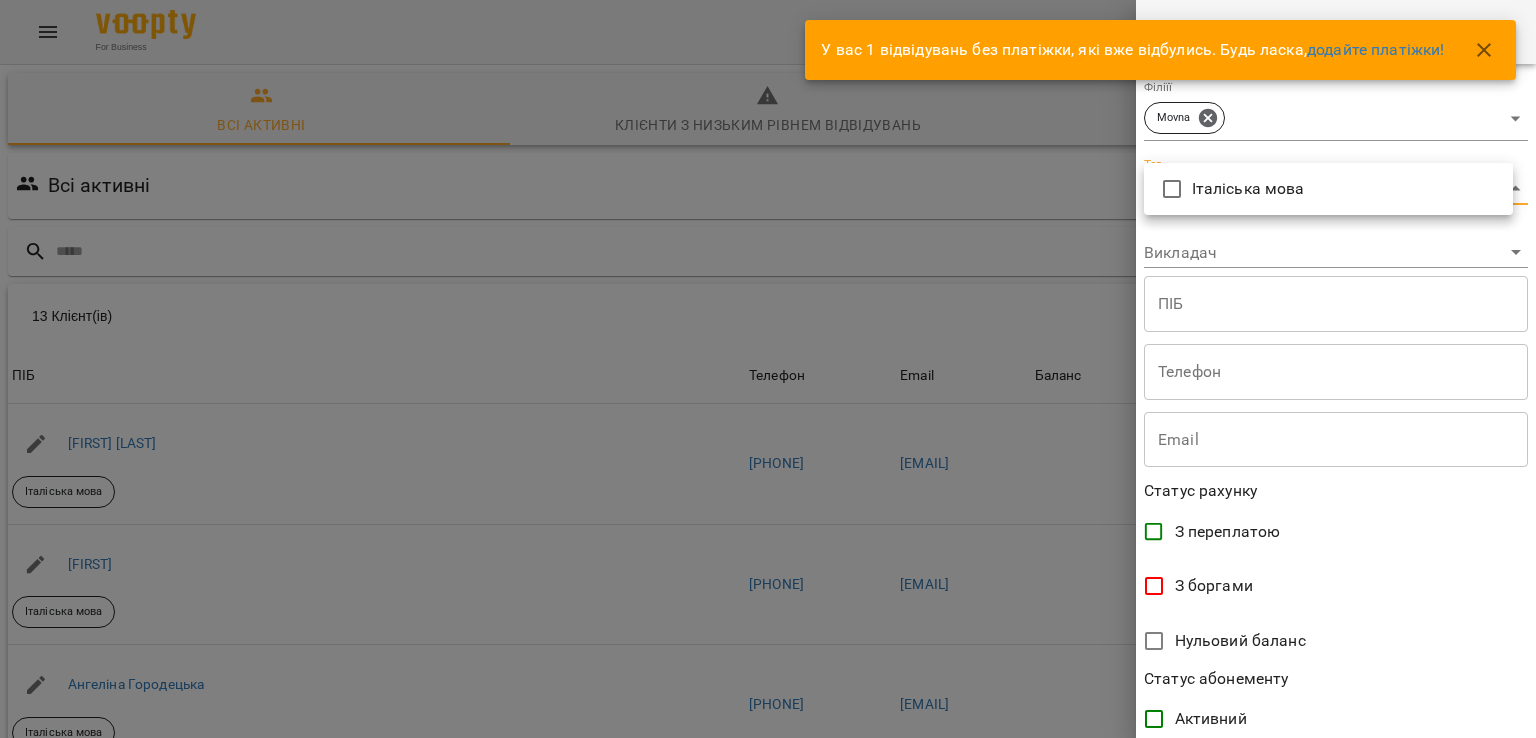 click on "For Business 2 UA Всі активні Клієнти з низьким рівнем відвідувань Видалені клієнти   Всі активні Movna Фільтр 13   Клієнт(ів) 13   Клієнт(ів) ПІБ Телефон Email Баланс ПІБ [FIRST] [LAST] Італіська мова Телефон [PHONE] Email [EMAIL] Баланс 0 ₴ Поповнити рахунок ПІБ Єгор Італіська мова Телефон [PHONE] Email [EMAIL] Баланс 0 ₴ Поповнити рахунок ПІБ [FIRST] [LAST] Італіська мова Телефон [PHONE] Email [EMAIL] Баланс 0 ₴ Поповнити рахунок ПІБ [FIRST] [LAST] Італіська мова Телефон [PHONE] Email [EMAIL] Баланс 0 ₴ Поповнити рахунок ПІБ 0 0" at bounding box center (768, 524) 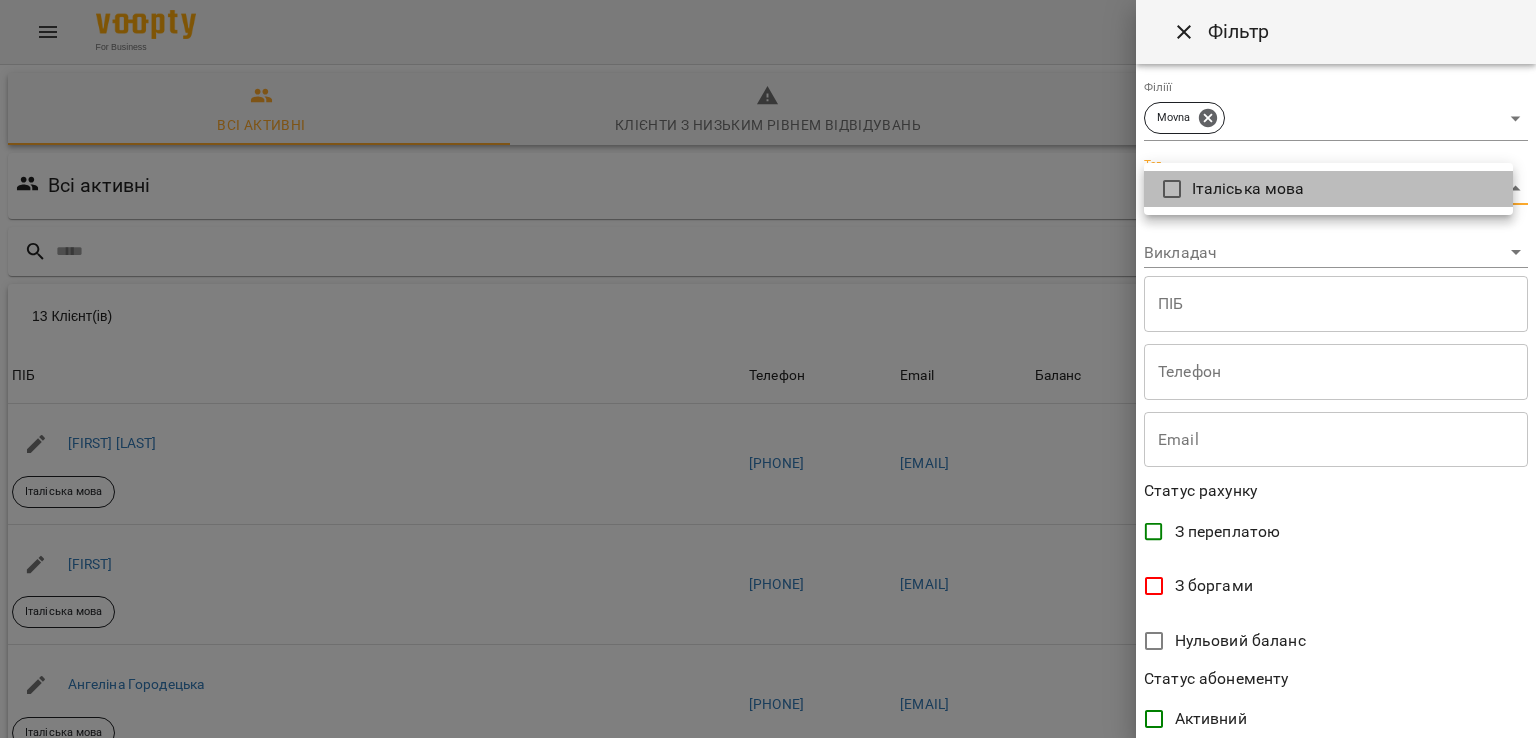 click on "Італіська мова" at bounding box center [1328, 189] 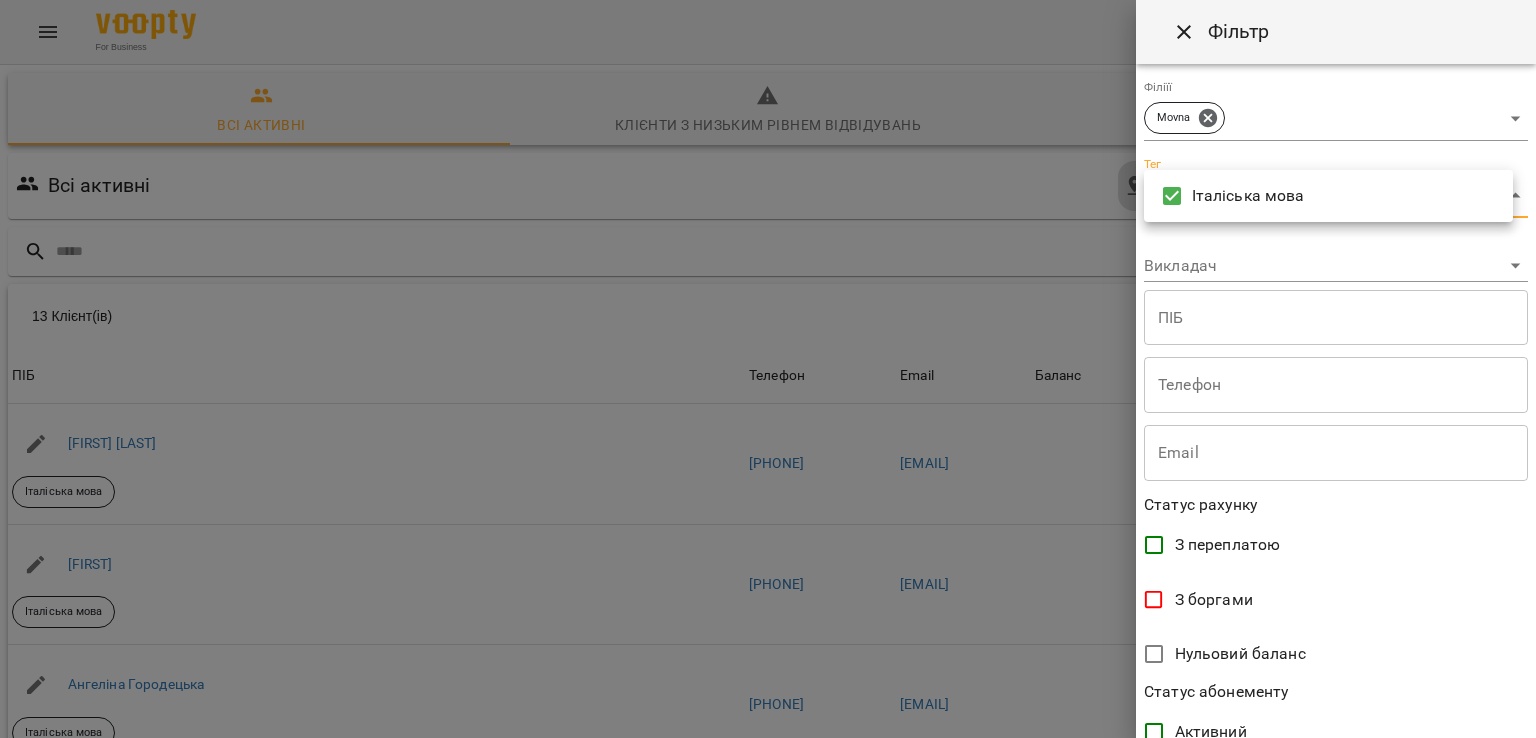 click at bounding box center (768, 369) 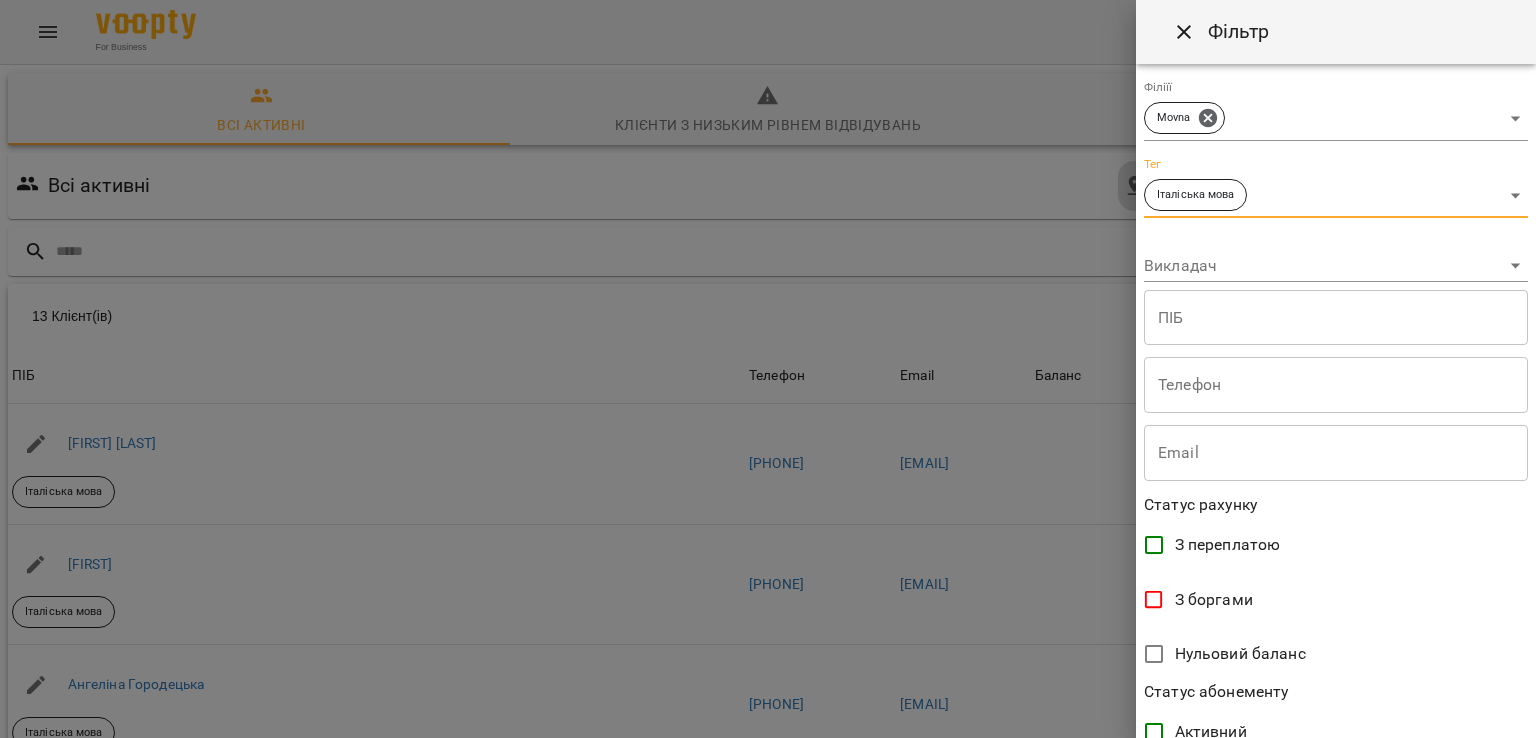 click on "For Business 2 UA Всі активні Клієнти з низьким рівнем відвідувань Видалені клієнти   Всі активні Movna Італіська мова Фільтр 13   Клієнт(ів) 13   Клієнт(ів) ПІБ Телефон Email Баланс ПІБ [FIRST] [LAST] Італіська мова Телефон [PHONE] Email [EMAIL] Баланс 0 ₴ Поповнити рахунок ПІБ Єгор Італіська мова Телефон [PHONE] Email [EMAIL] Баланс 0 ₴ Поповнити рахунок ПІБ [FIRST] [LAST] Італіська мова Телефон [PHONE] Email [EMAIL] Баланс 0 ₴ Поповнити рахунок ПІБ [FIRST] [LAST] Італіська мова Телефон [PHONE] Email [EMAIL] Баланс 0 ₴ Поповнити рахунок ПІБ 0 0" at bounding box center [768, 524] 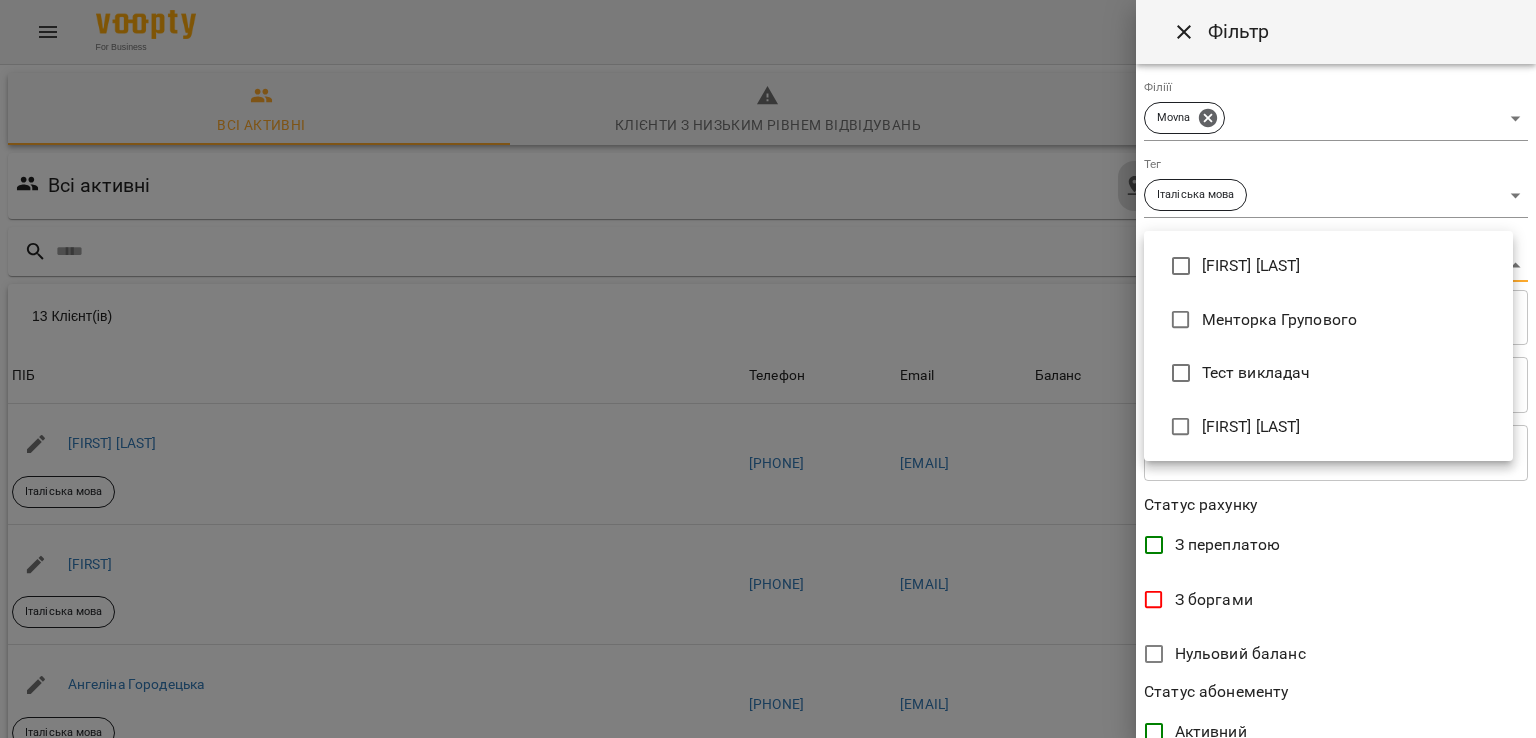click on "[FIRST] [LAST]" at bounding box center [1328, 427] 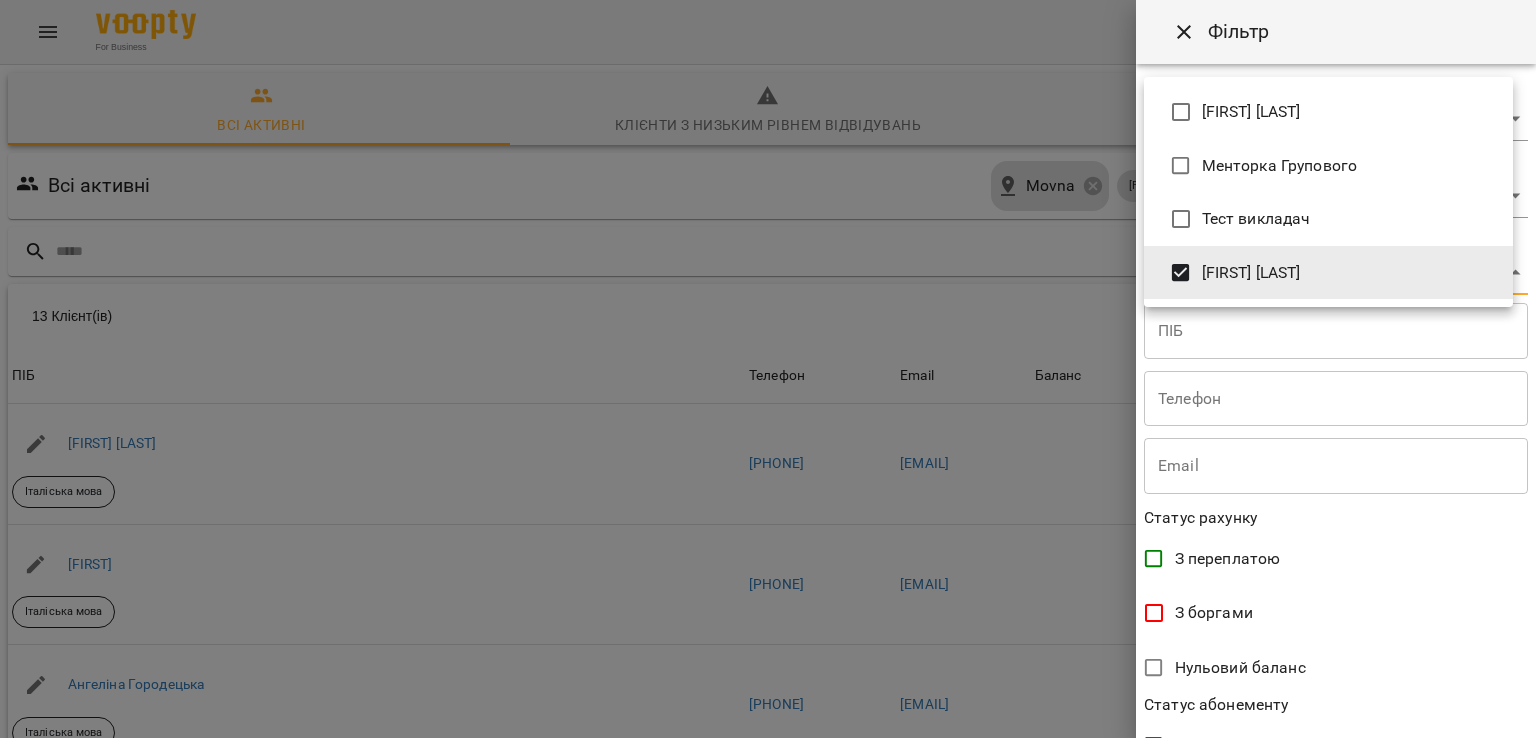 drag, startPoint x: 1527, startPoint y: 364, endPoint x: 1530, endPoint y: 478, distance: 114.03947 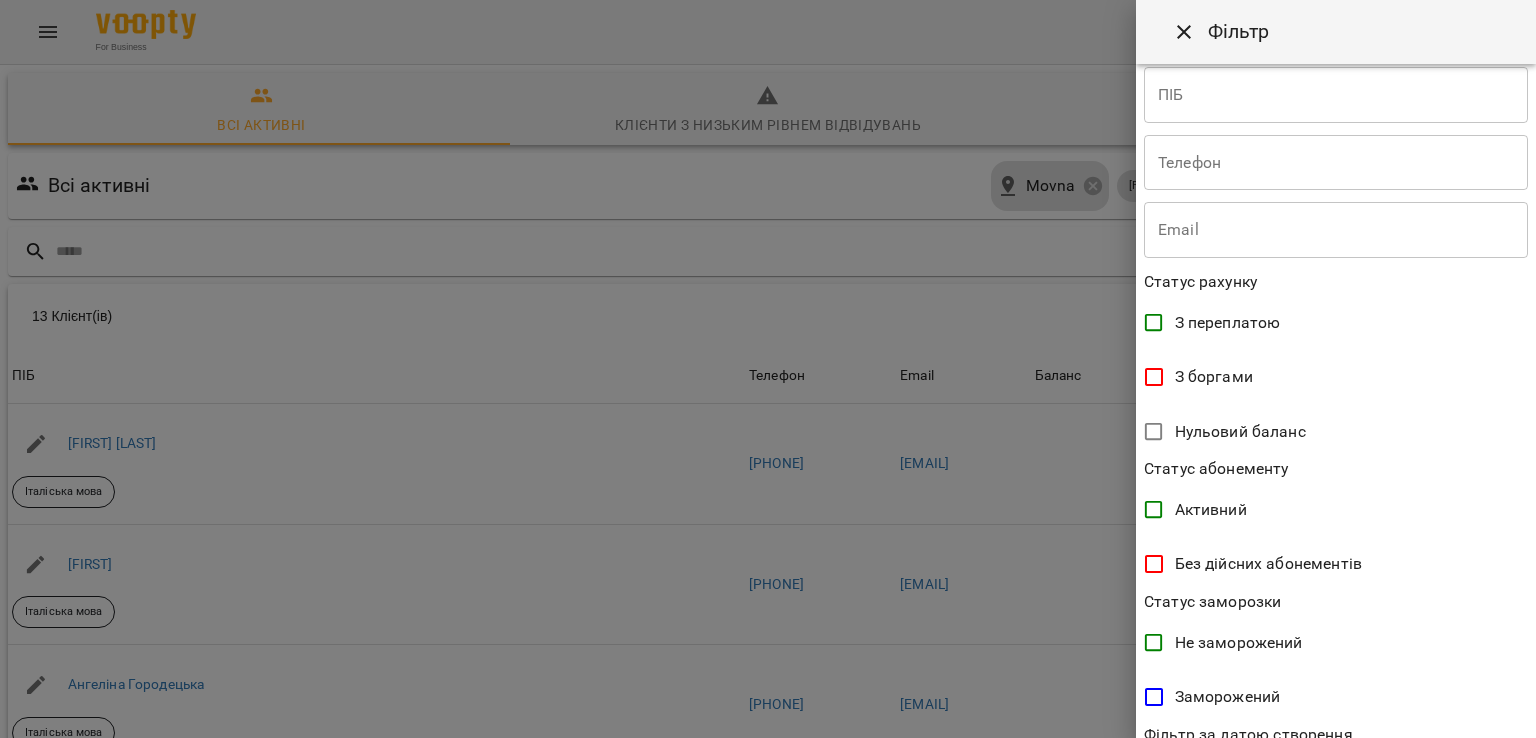 scroll, scrollTop: 244, scrollLeft: 0, axis: vertical 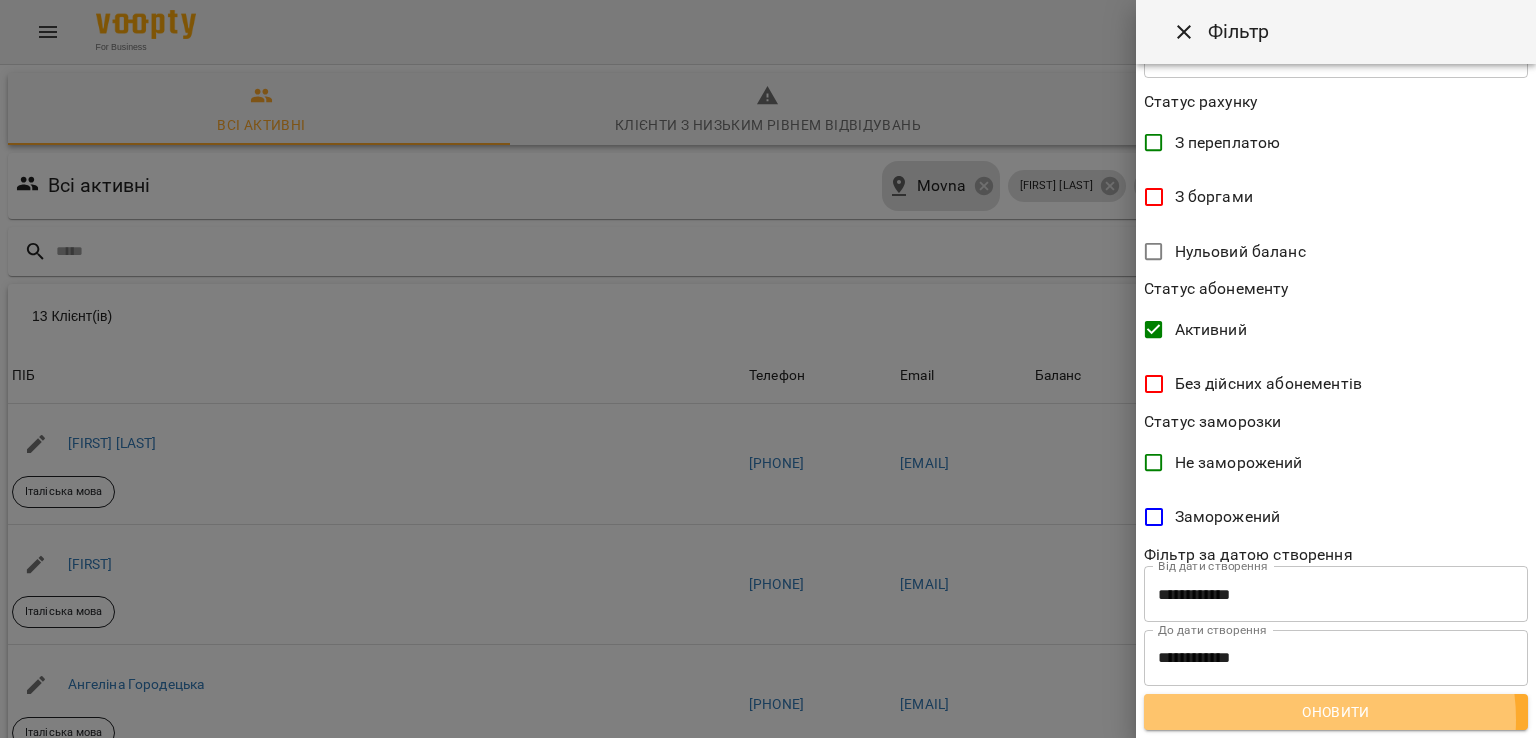 click on "Оновити" at bounding box center [1336, 712] 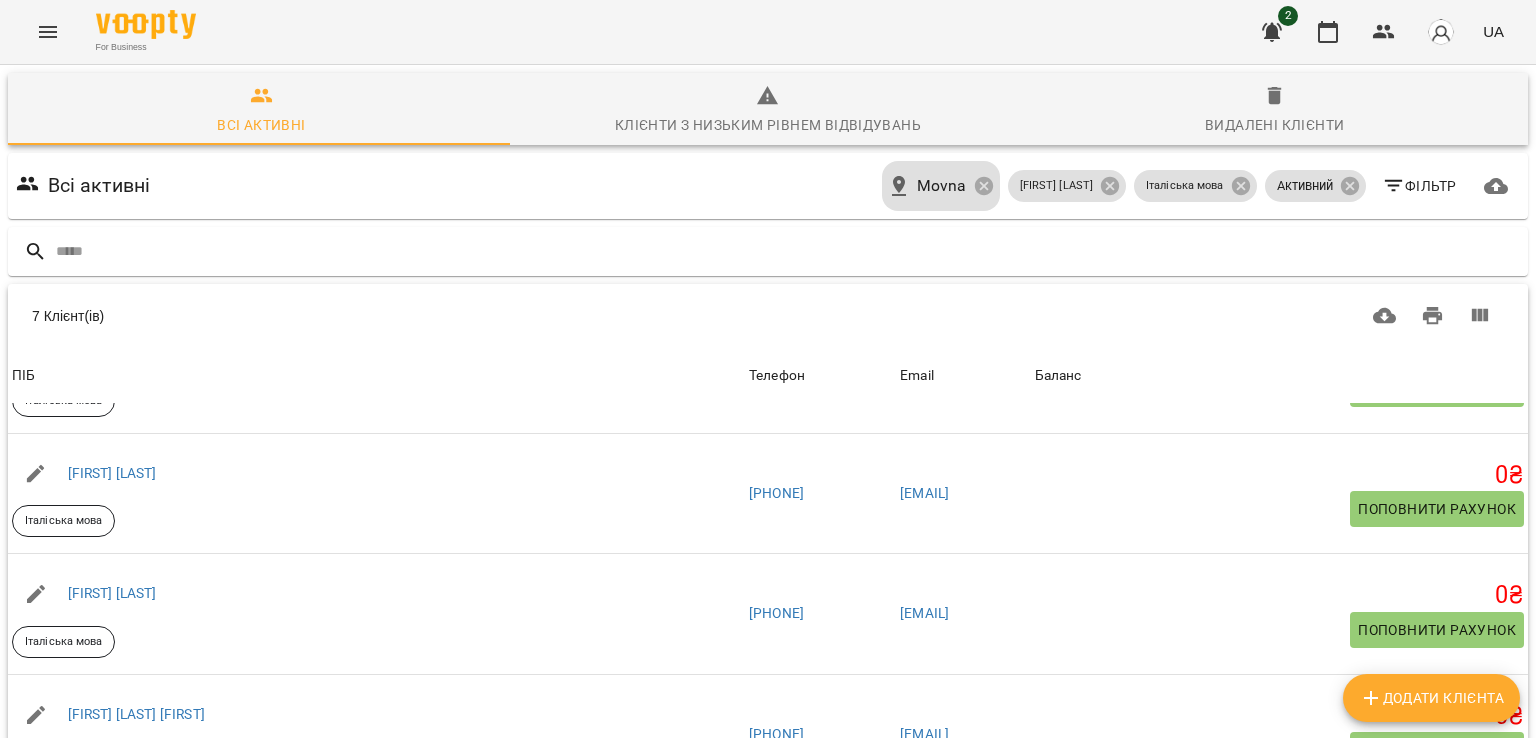 scroll, scrollTop: 336, scrollLeft: 0, axis: vertical 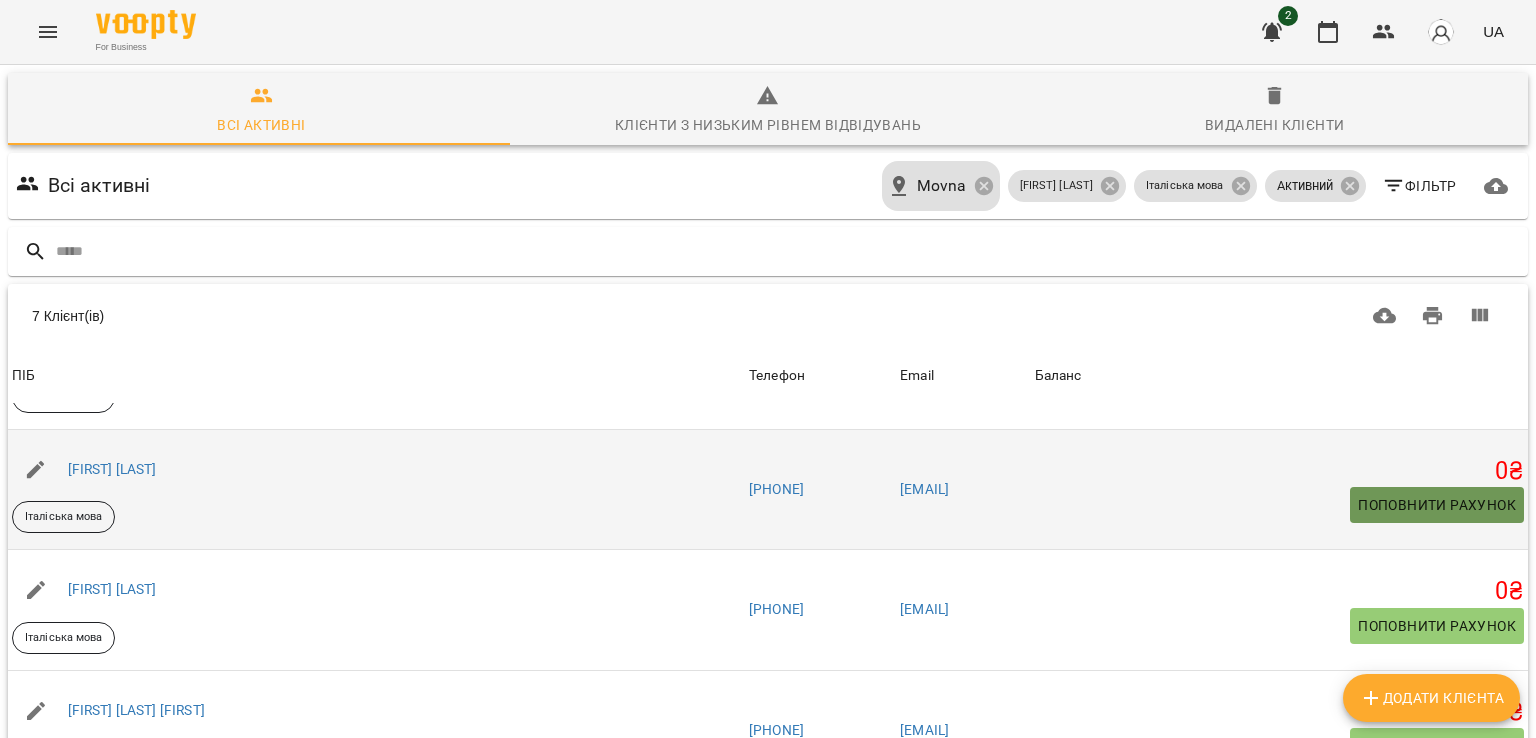 click on "Поповнити рахунок" at bounding box center [1437, 505] 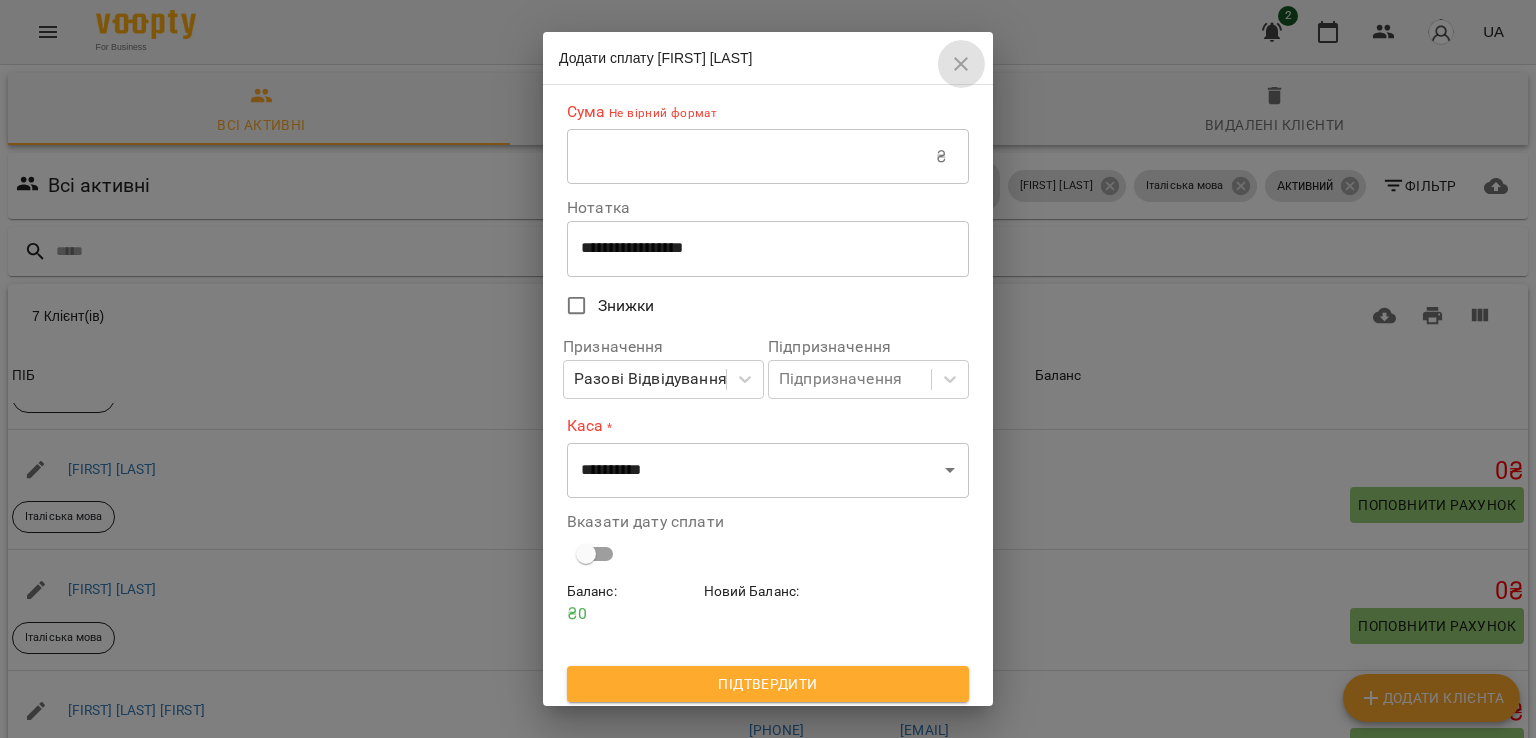 click 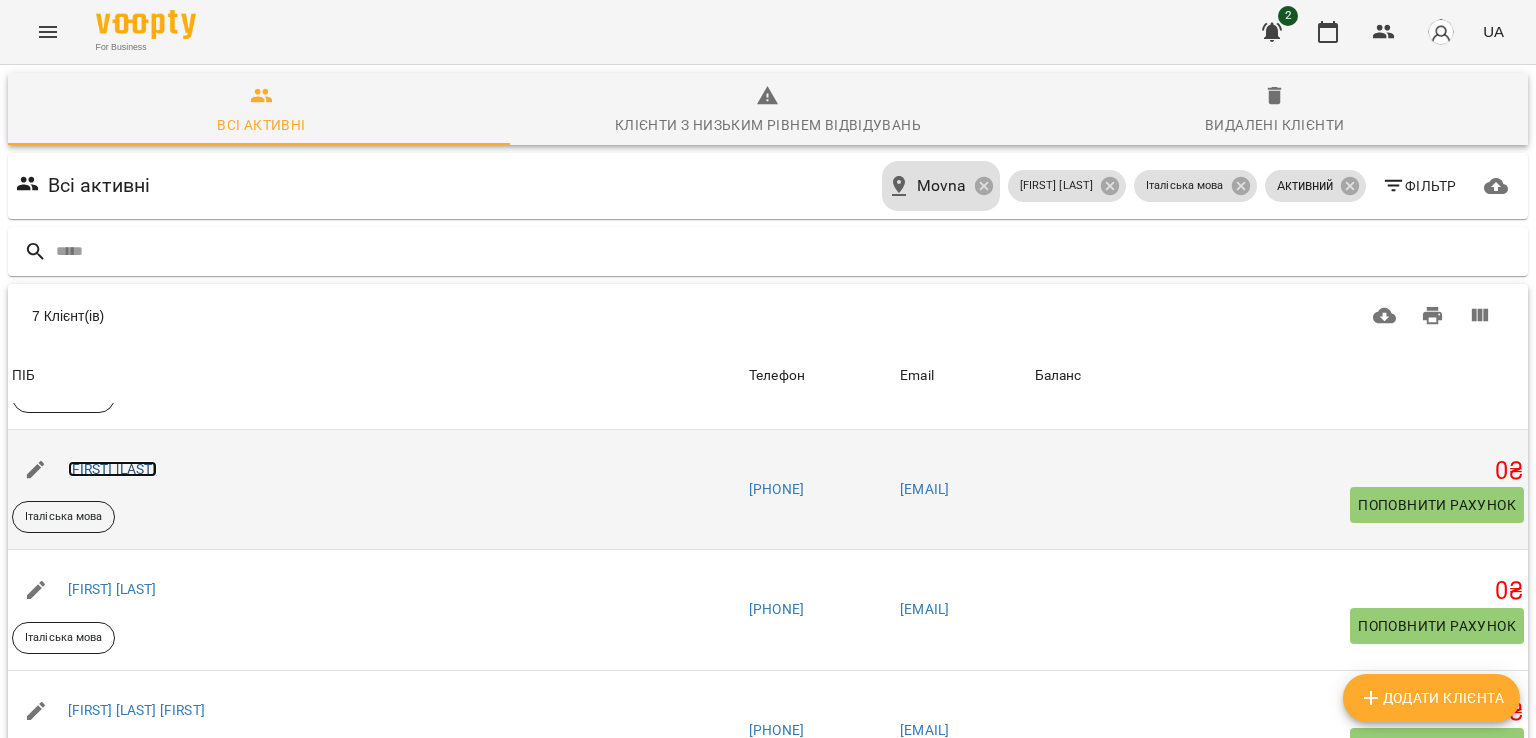click on "[FIRST] [LAST]" at bounding box center (112, 469) 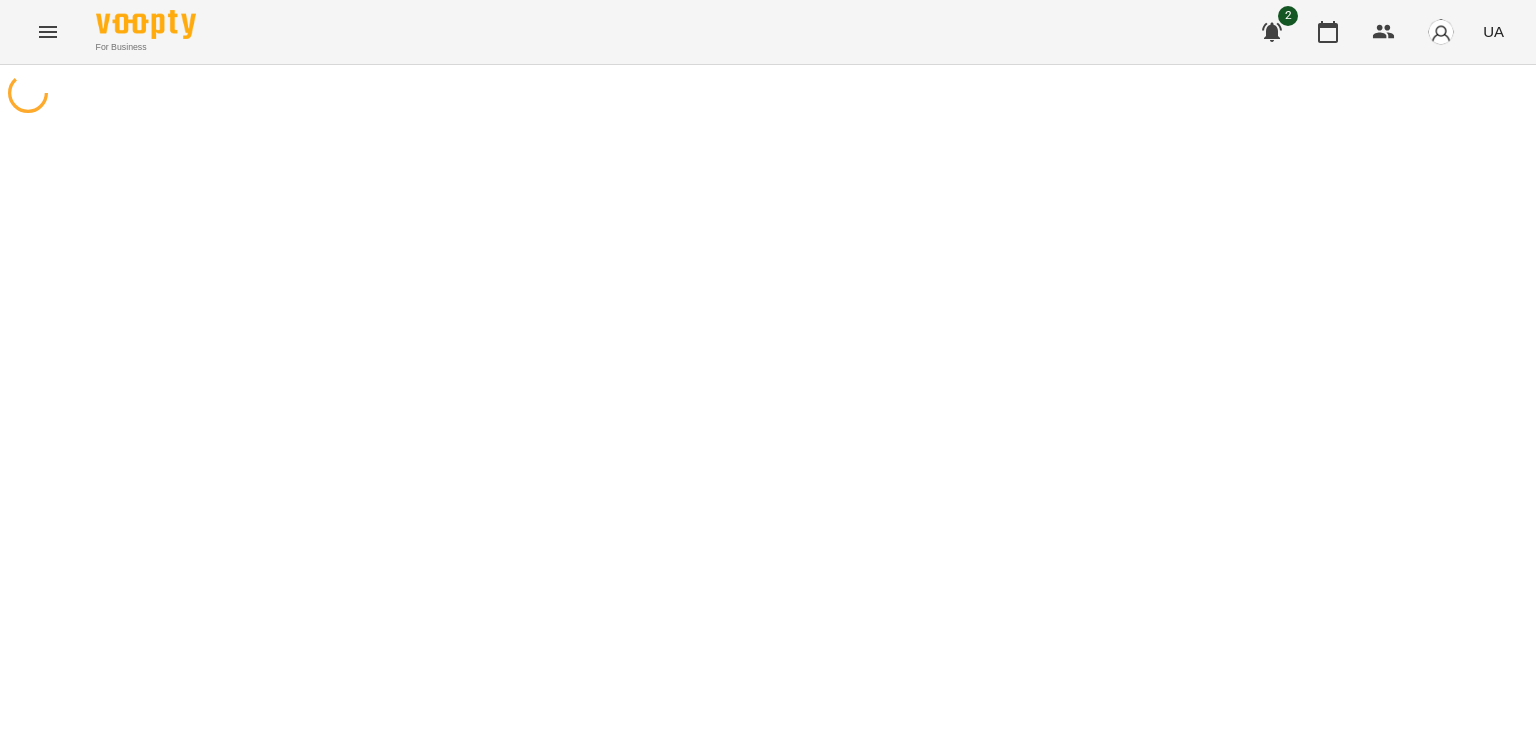click at bounding box center [768, 434] 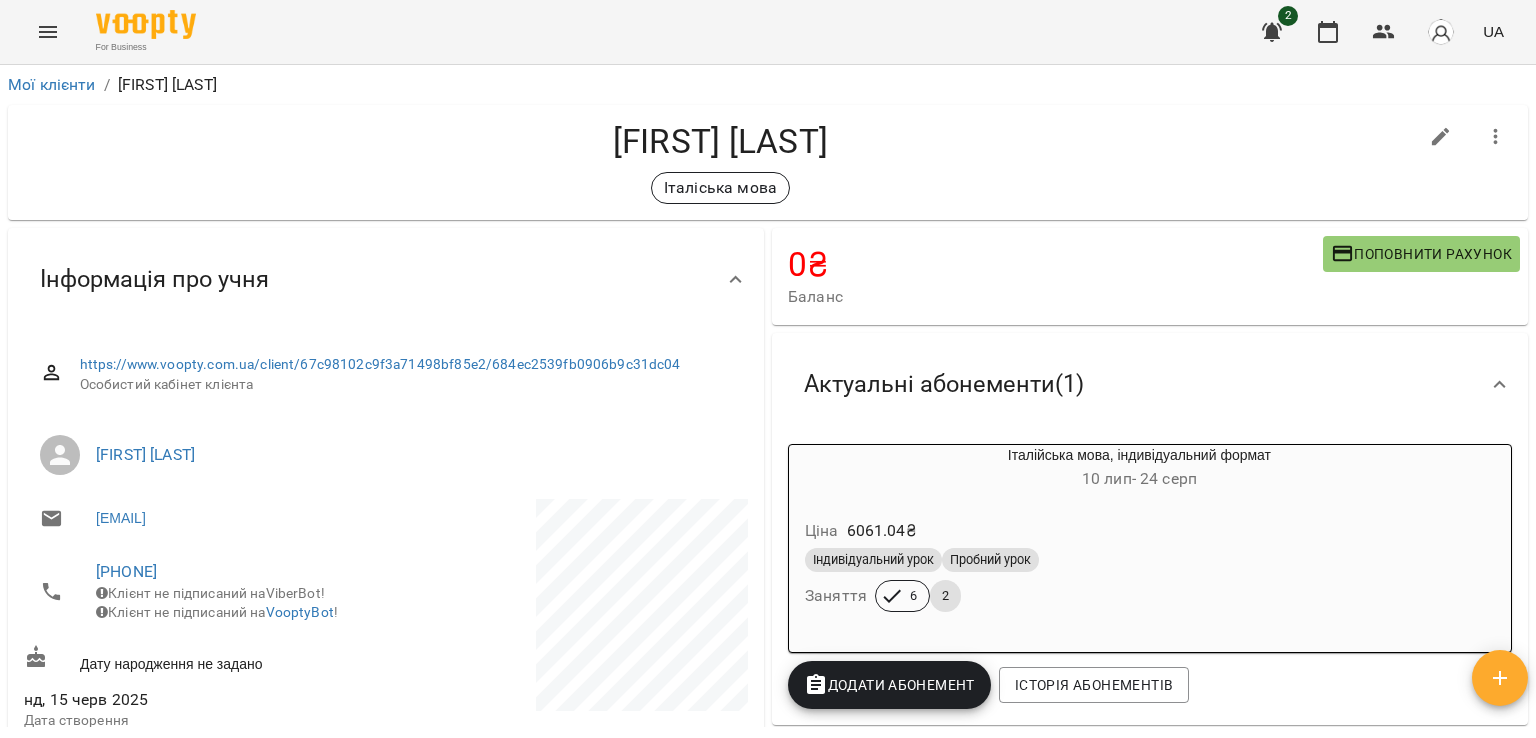 click on "**********" at bounding box center (768, 434) 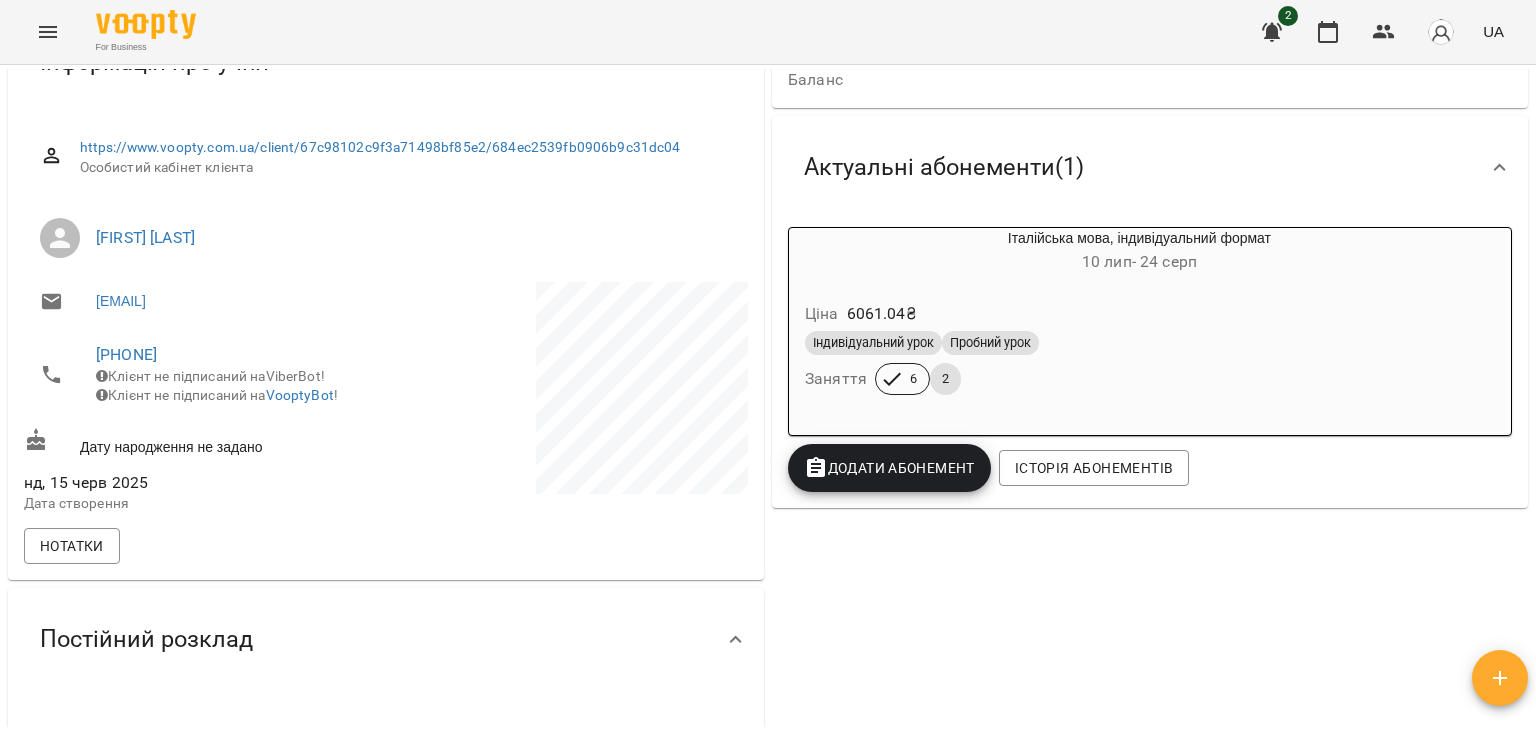 scroll, scrollTop: 214, scrollLeft: 0, axis: vertical 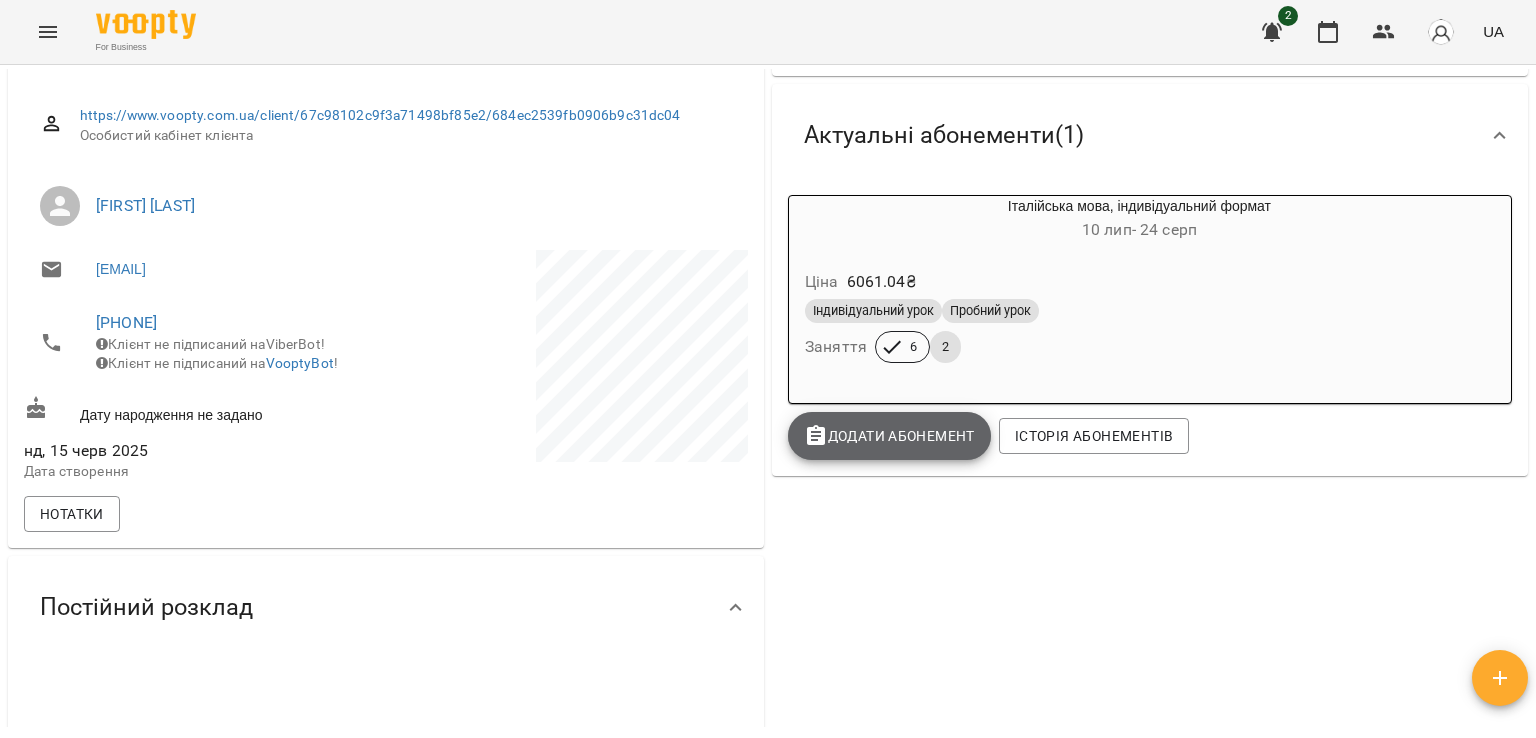 click on "Додати Абонемент" at bounding box center (889, 436) 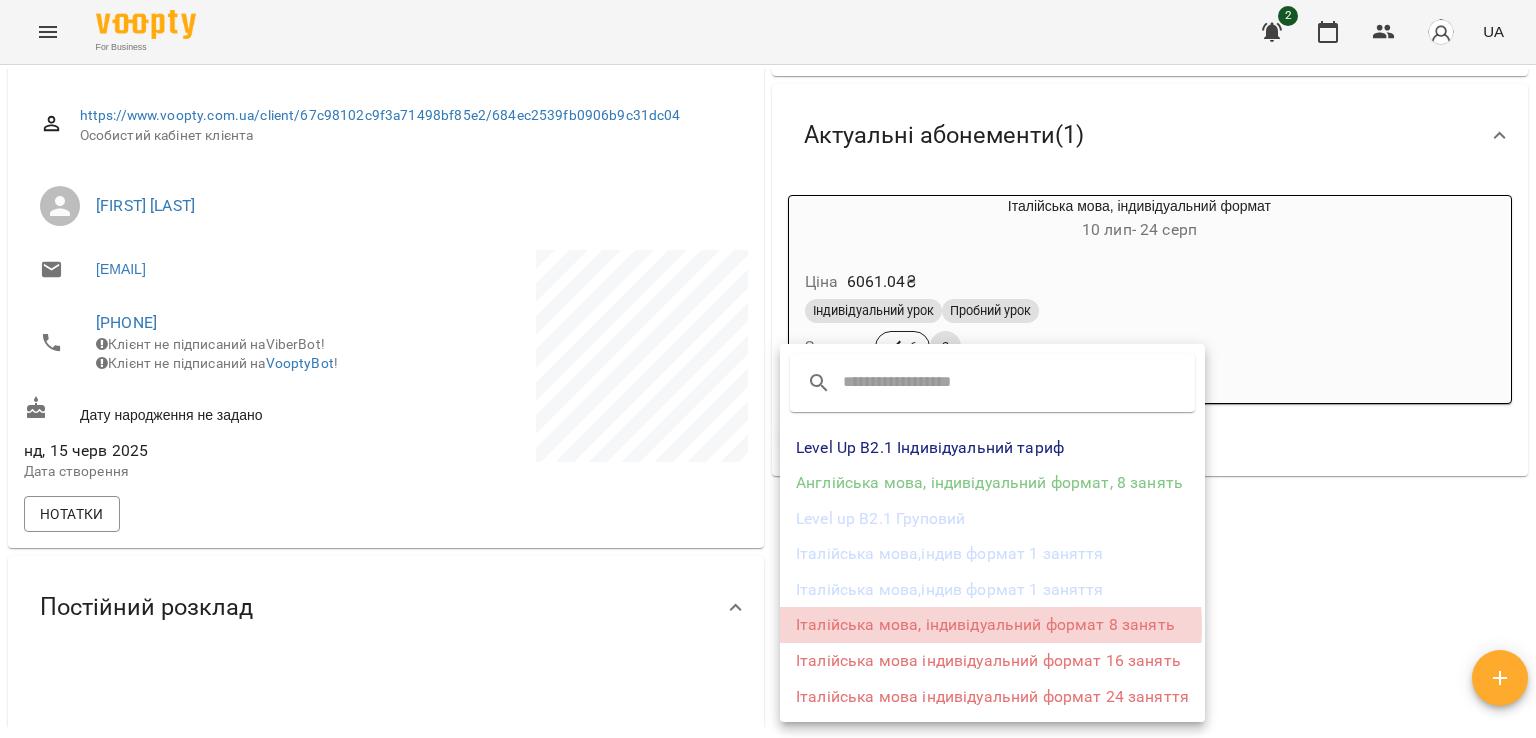 click on "Італійська мова, індивідуальний формат 8 занять" at bounding box center [992, 625] 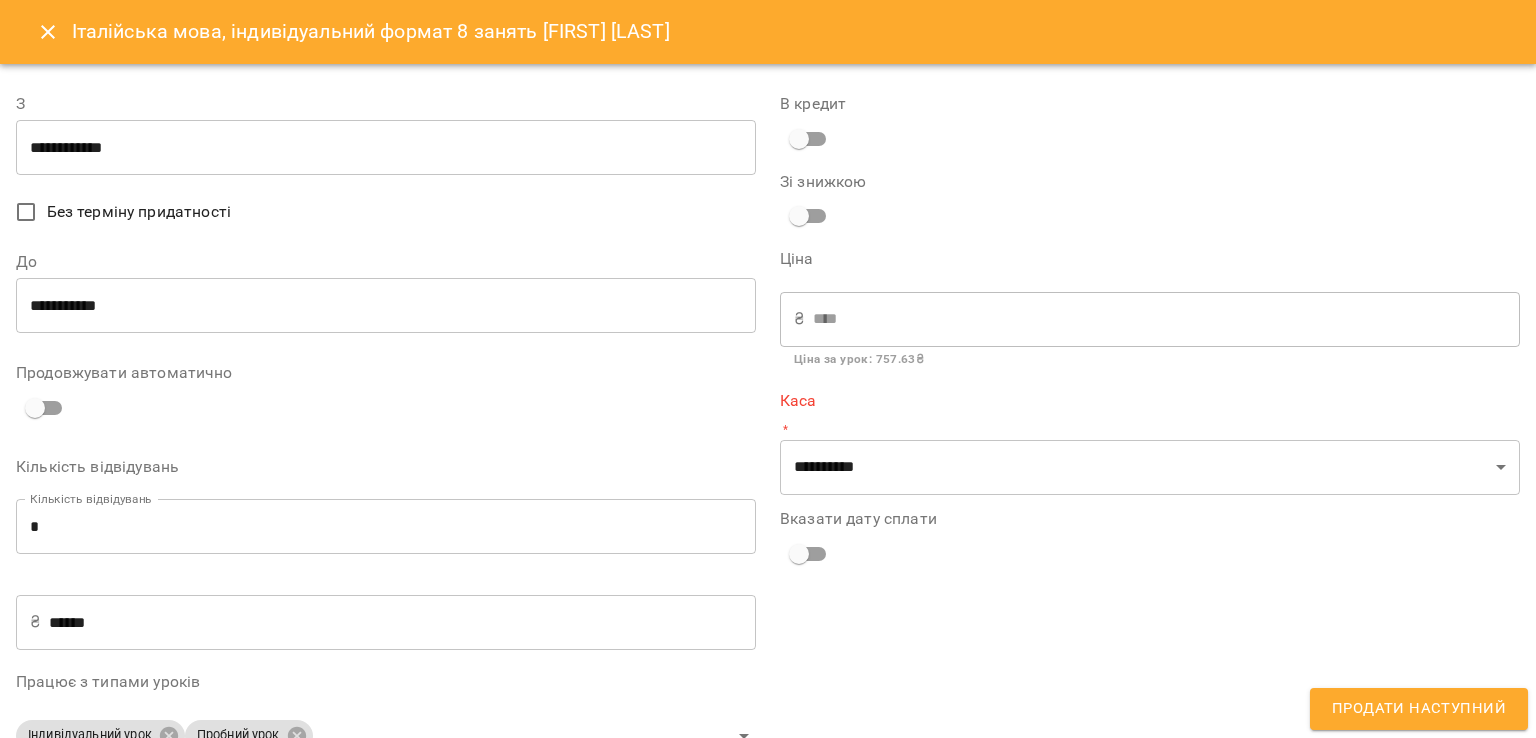 scroll, scrollTop: 52, scrollLeft: 0, axis: vertical 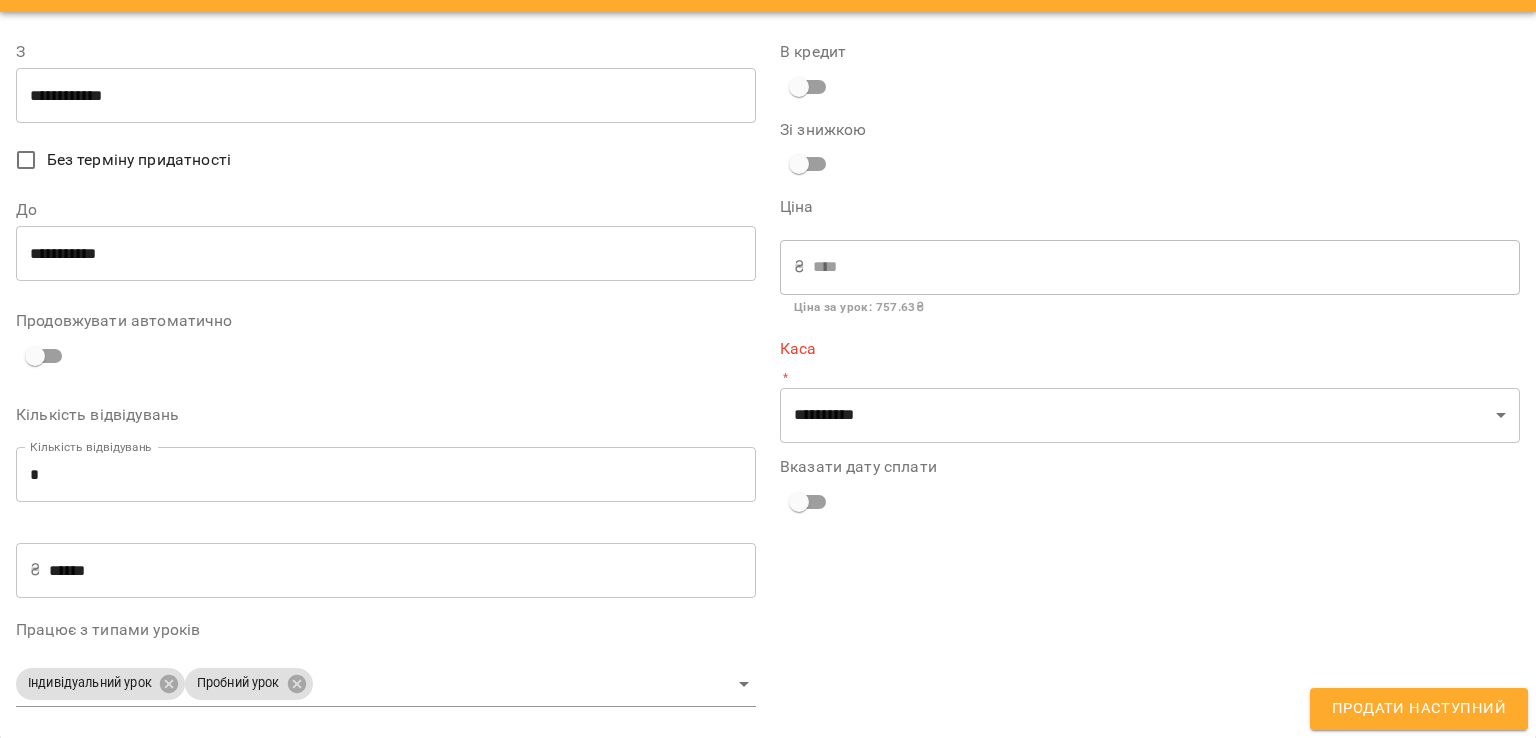 click on "**********" at bounding box center (768, 375) 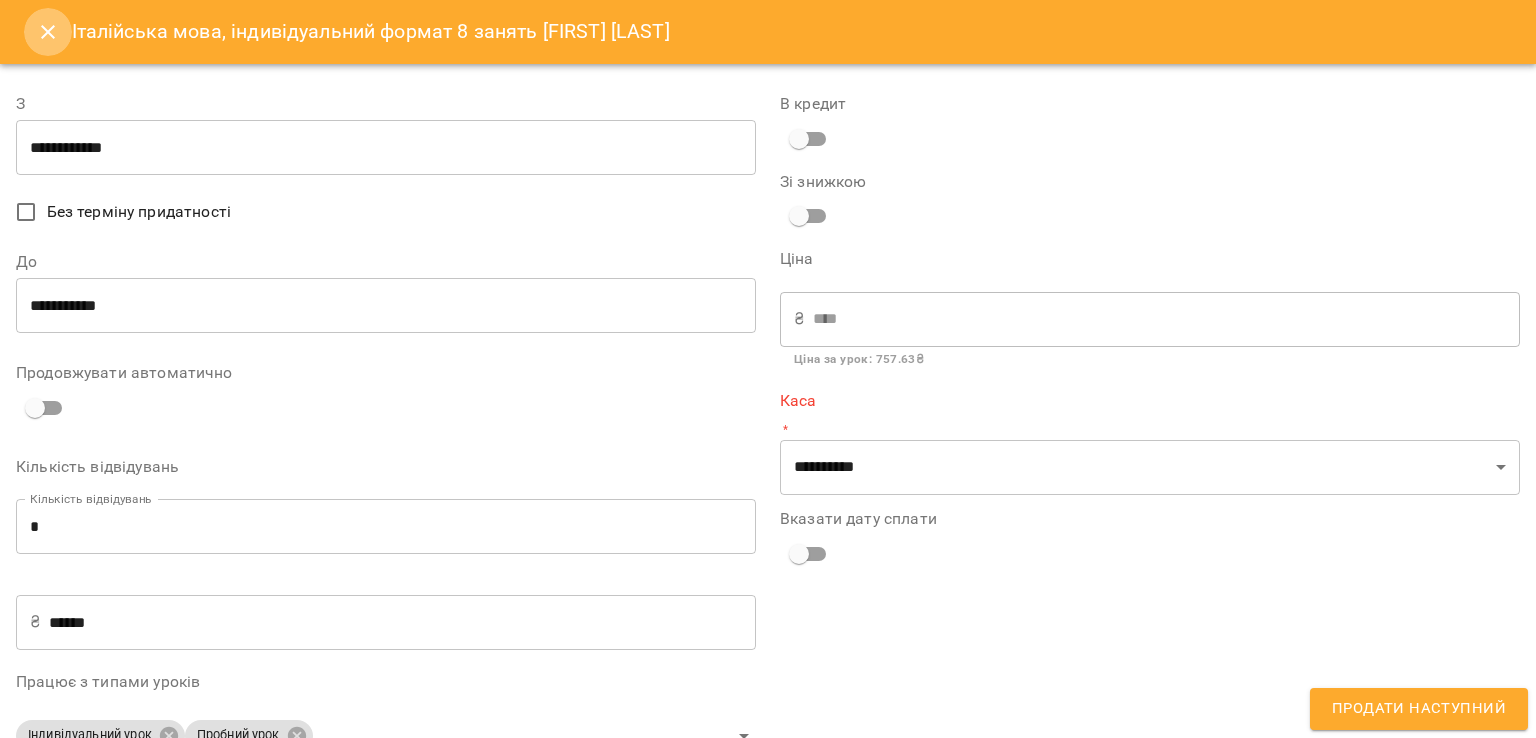 click at bounding box center (48, 32) 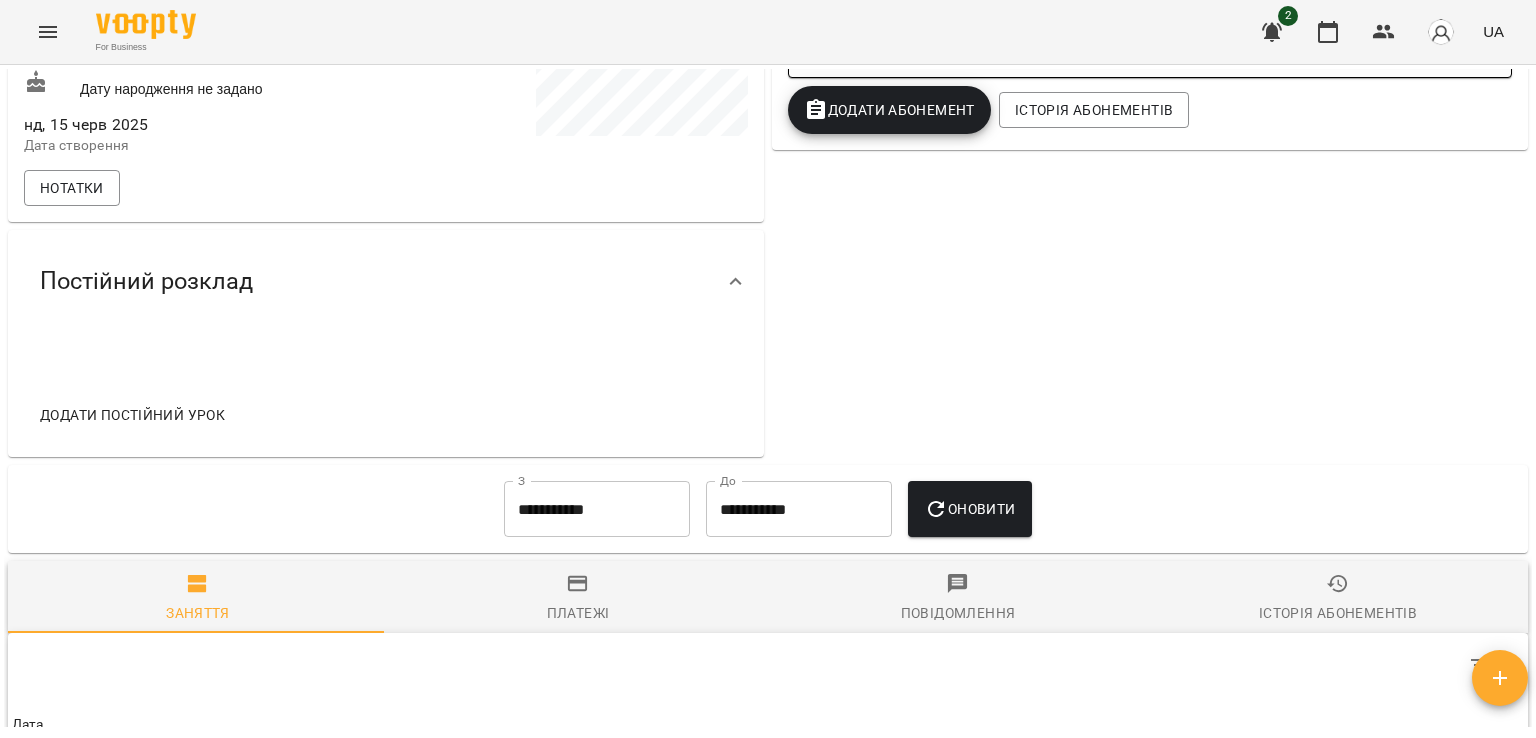 scroll, scrollTop: 559, scrollLeft: 0, axis: vertical 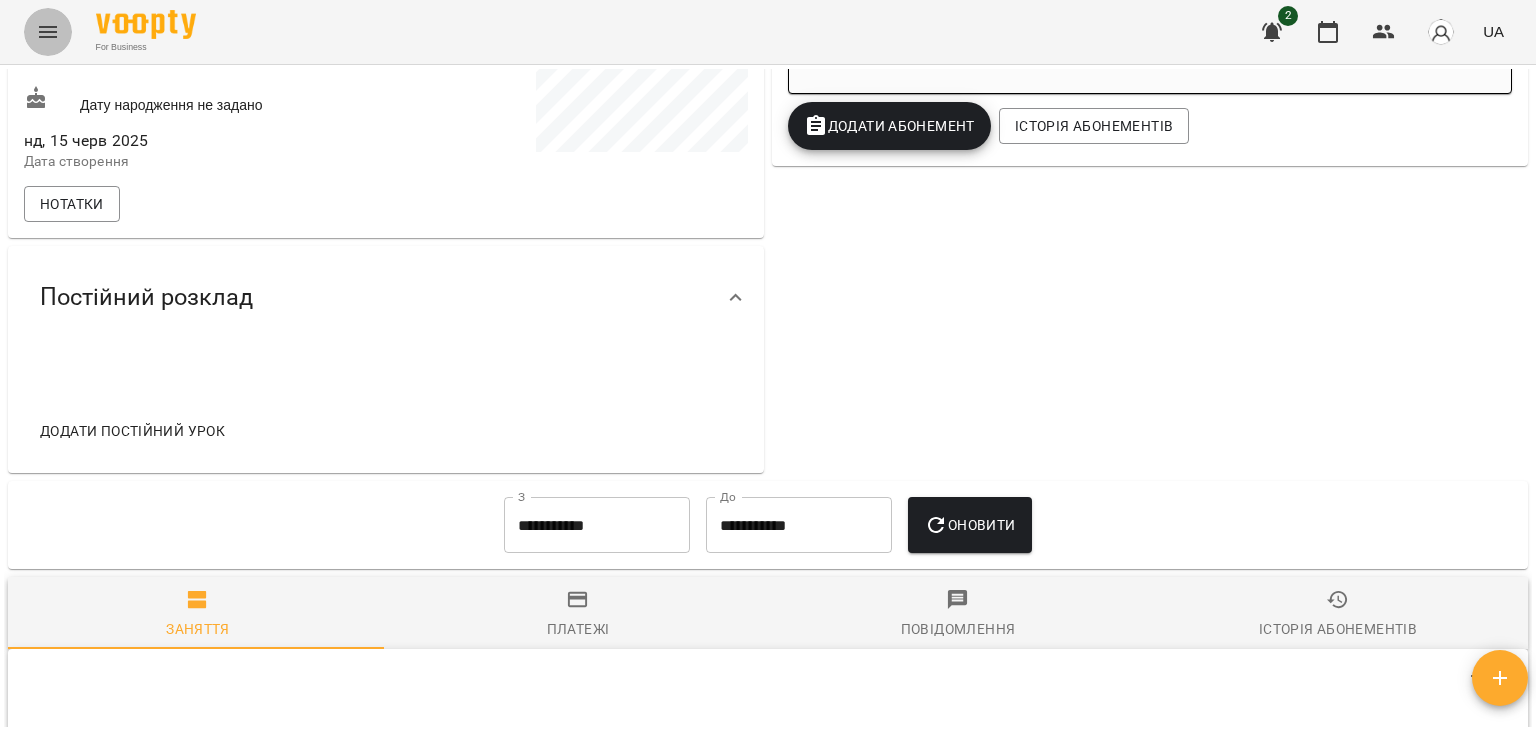 click 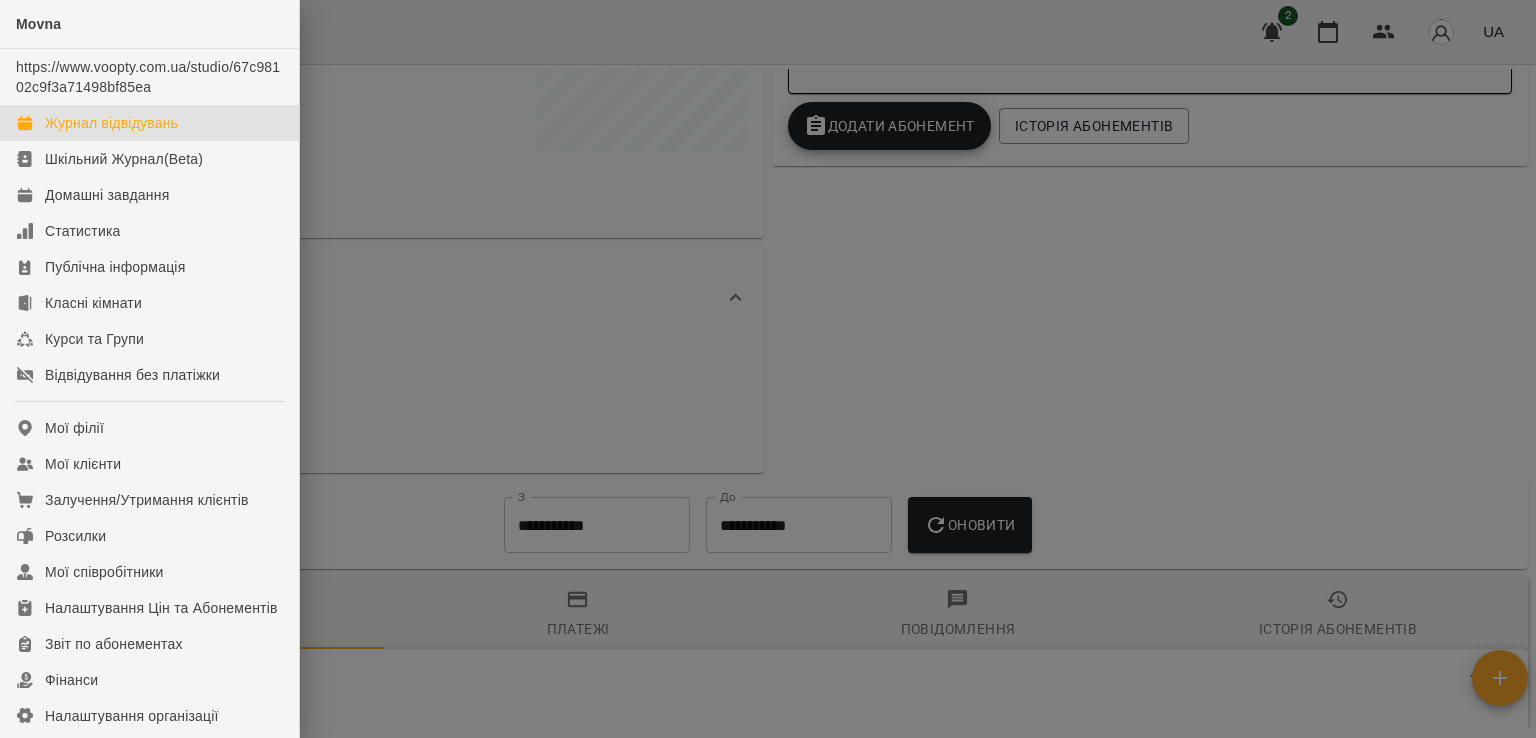 click on "Журнал відвідувань" at bounding box center (149, 123) 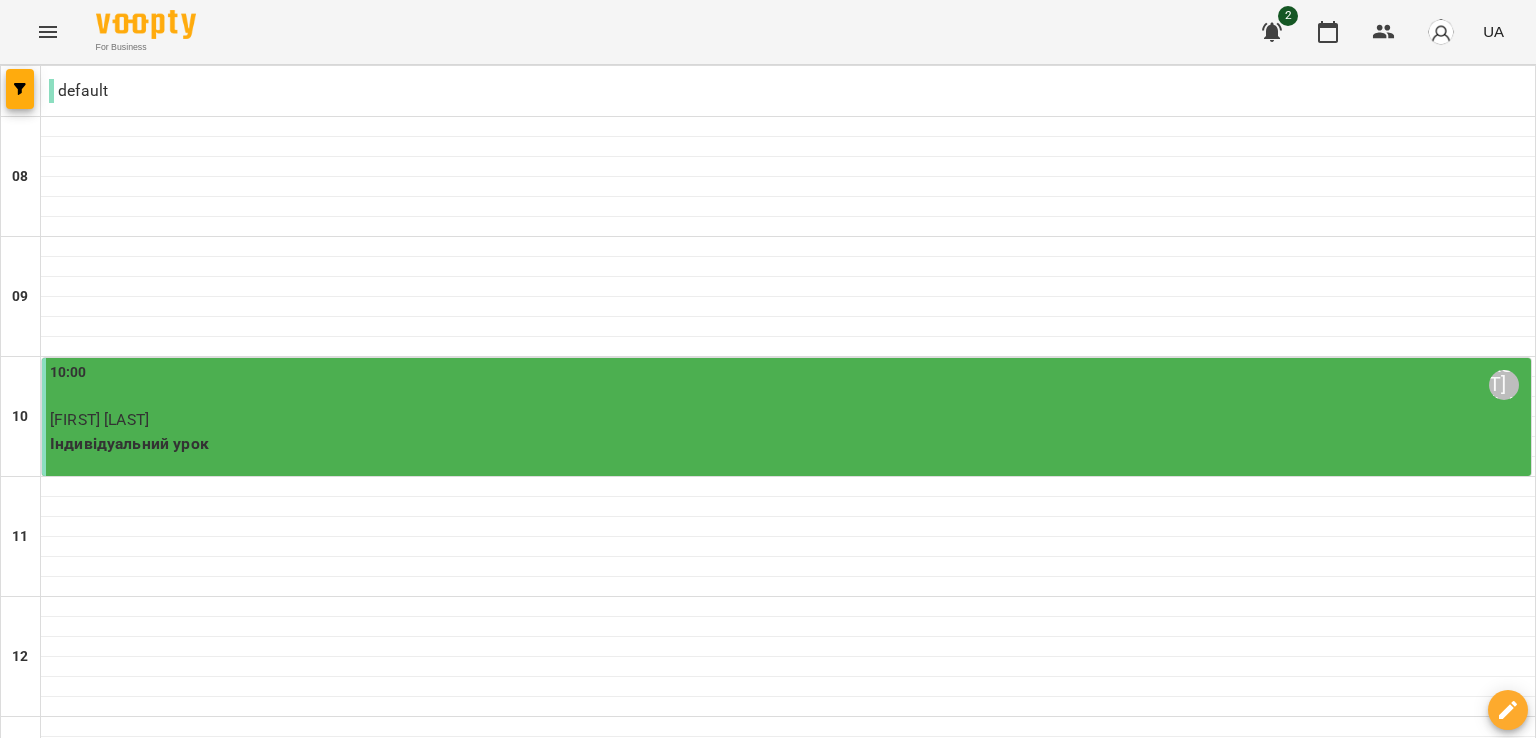 scroll, scrollTop: 952, scrollLeft: 0, axis: vertical 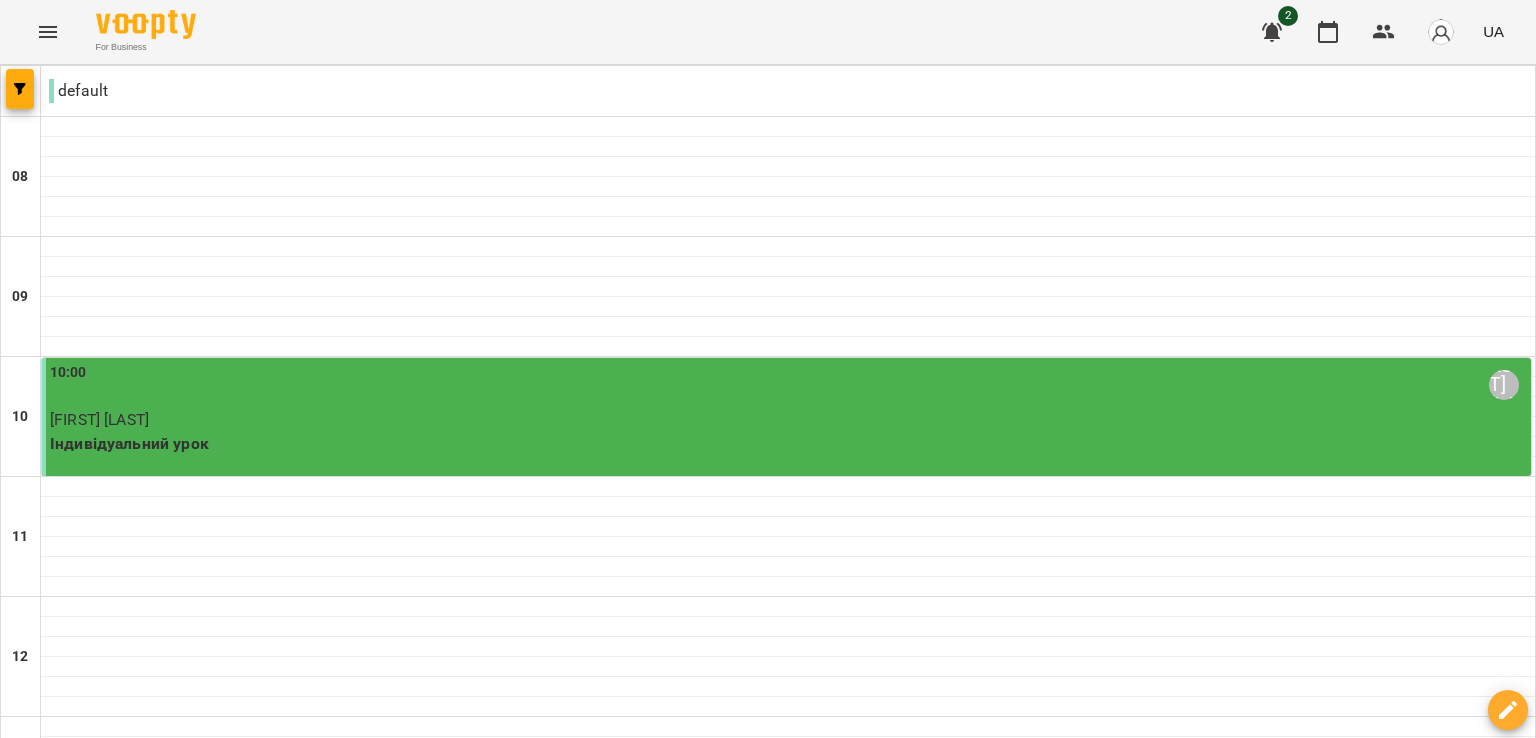 click on "ср" at bounding box center (730, 1583) 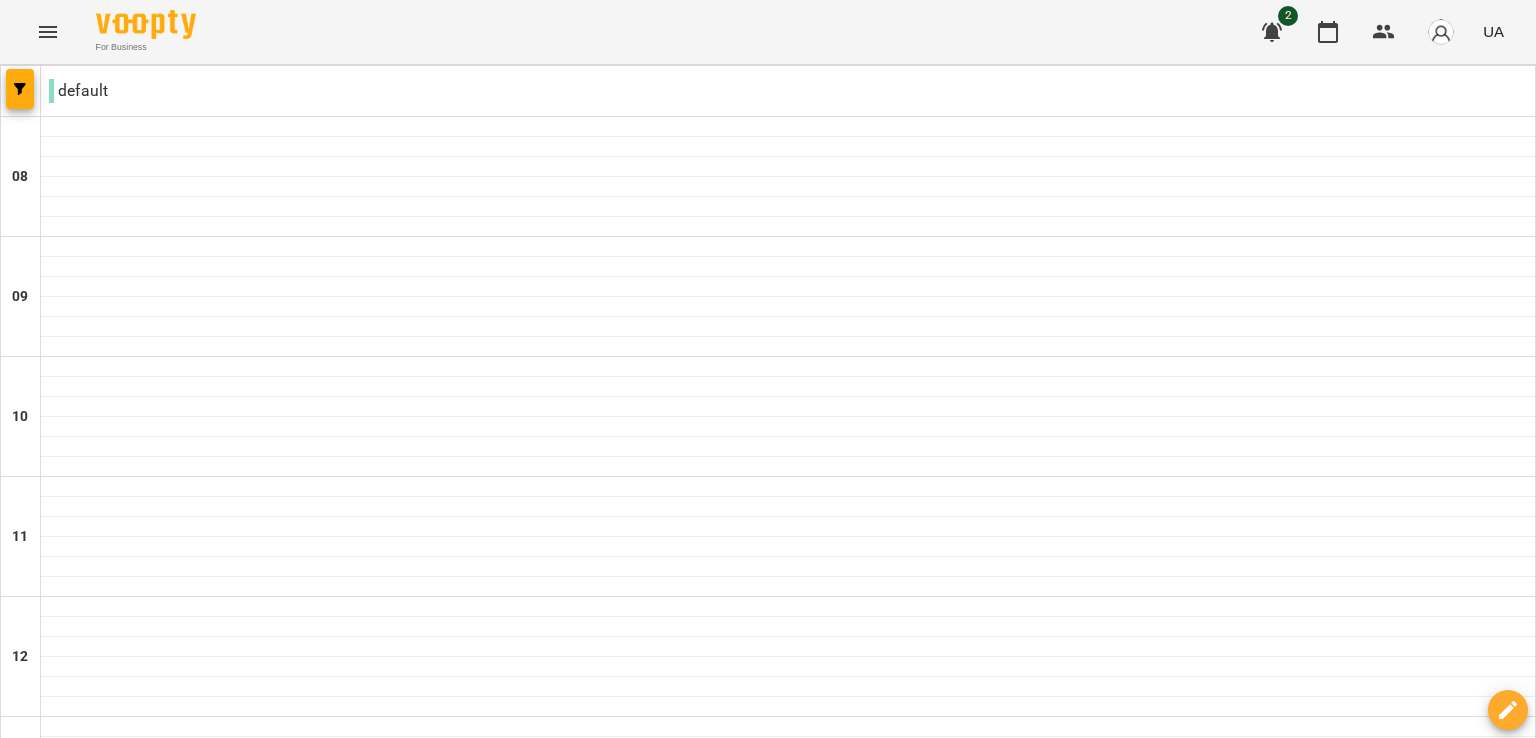 click on "чт" at bounding box center (985, 1583) 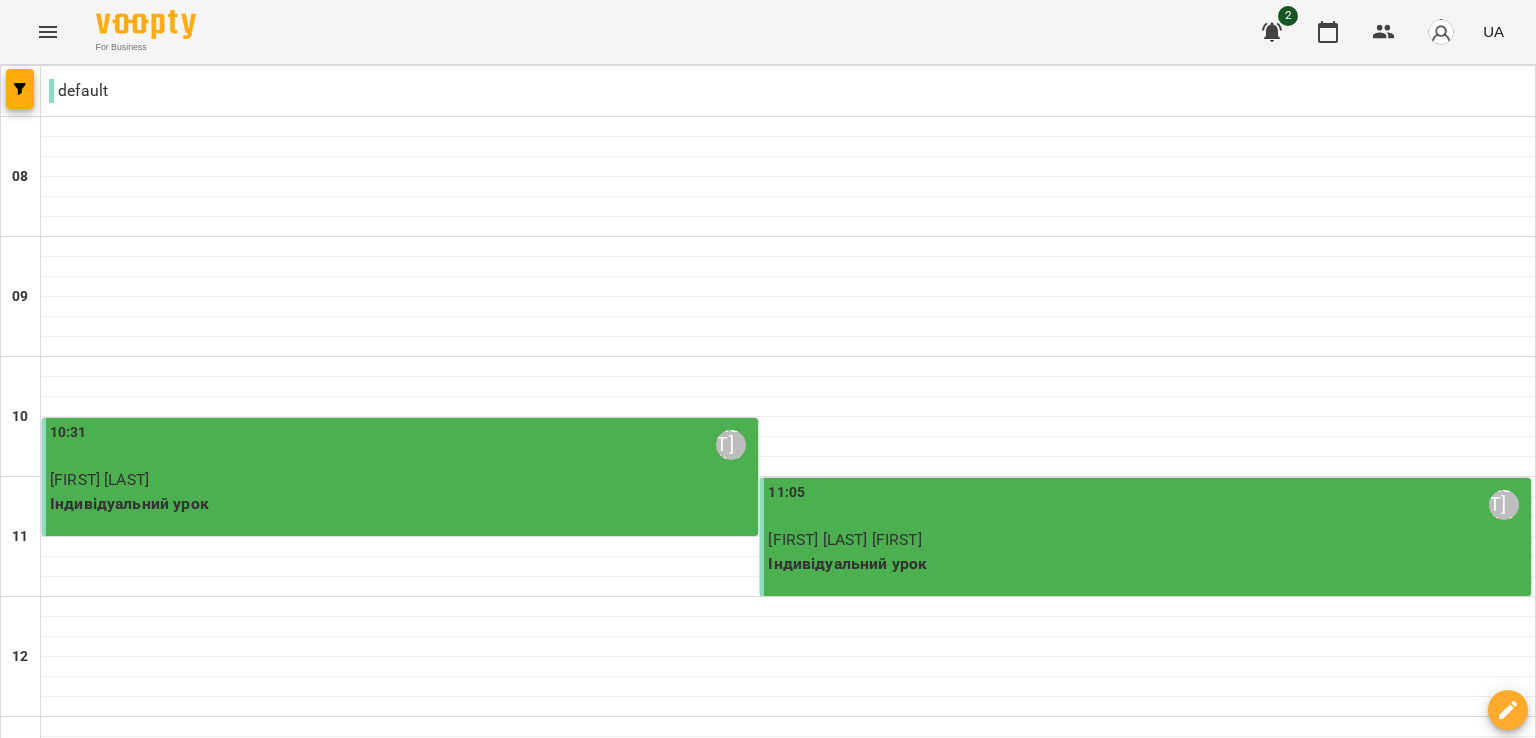 click on "пт" at bounding box center (1241, 1583) 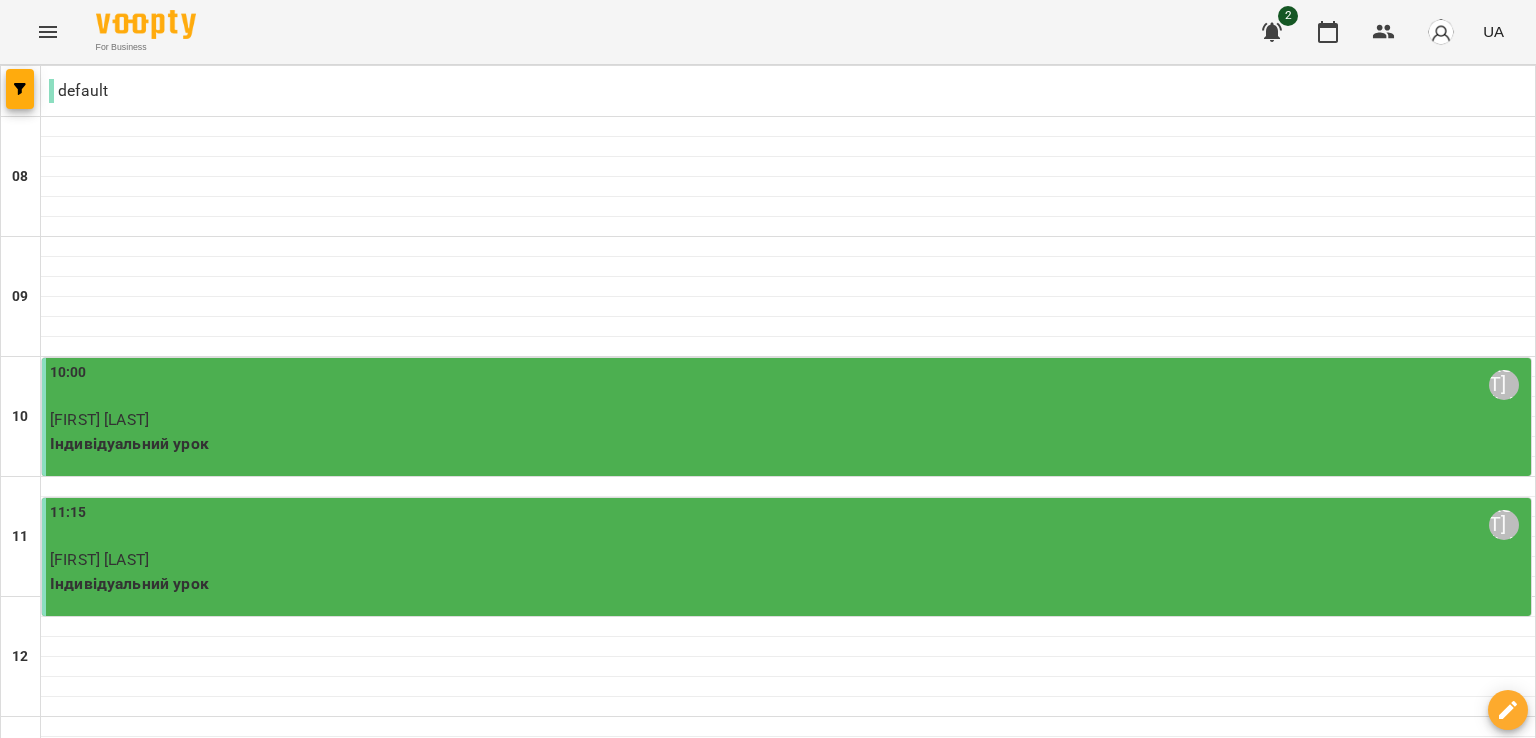 click 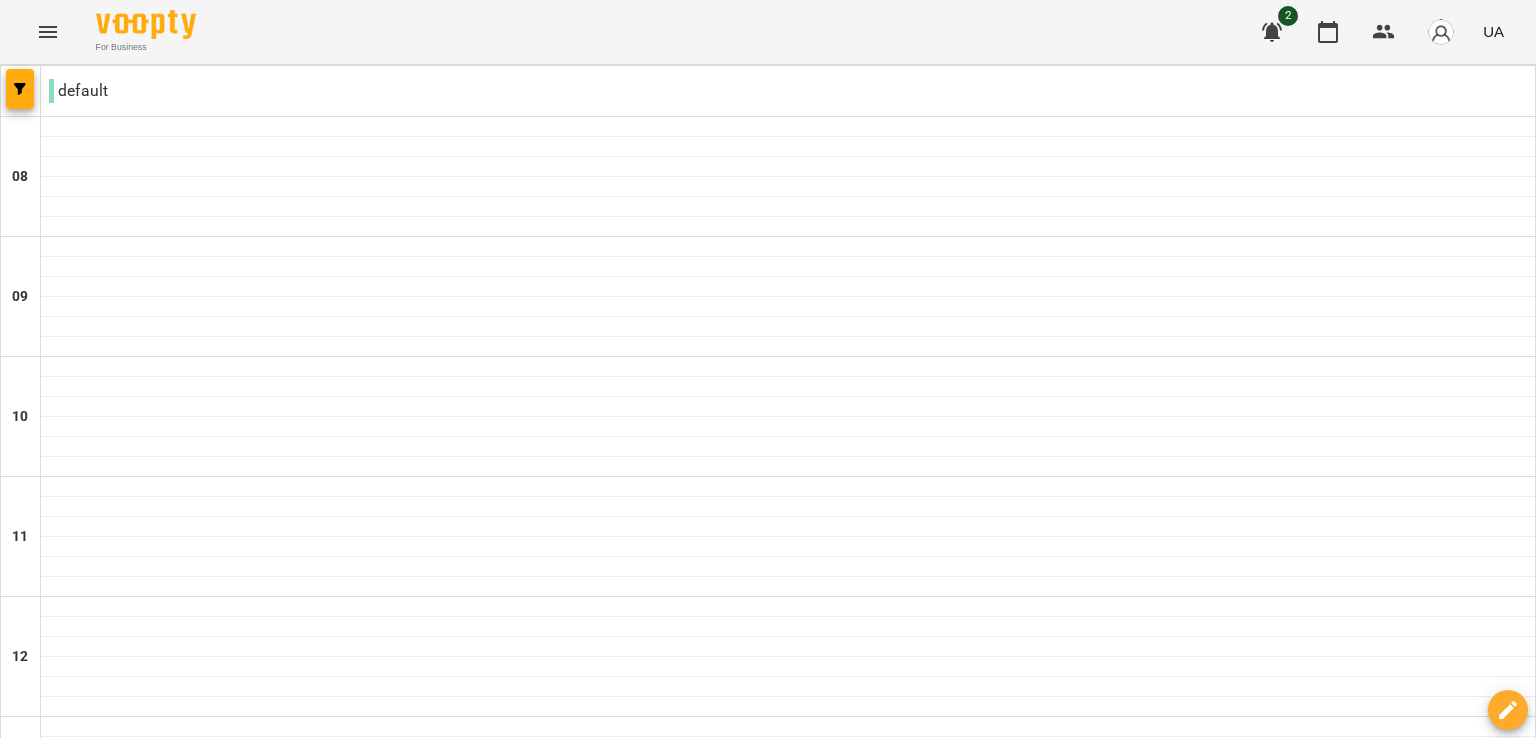type on "**********" 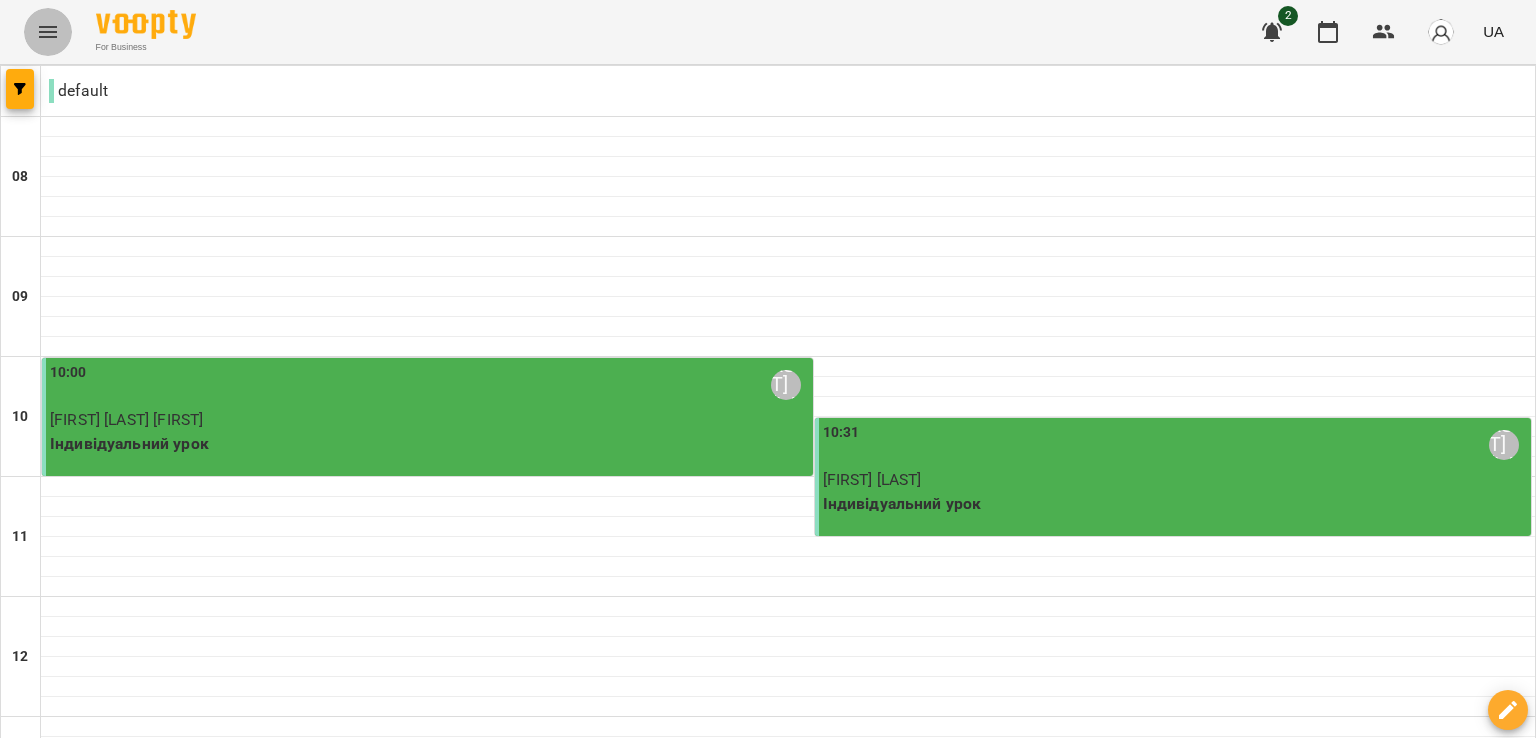 click 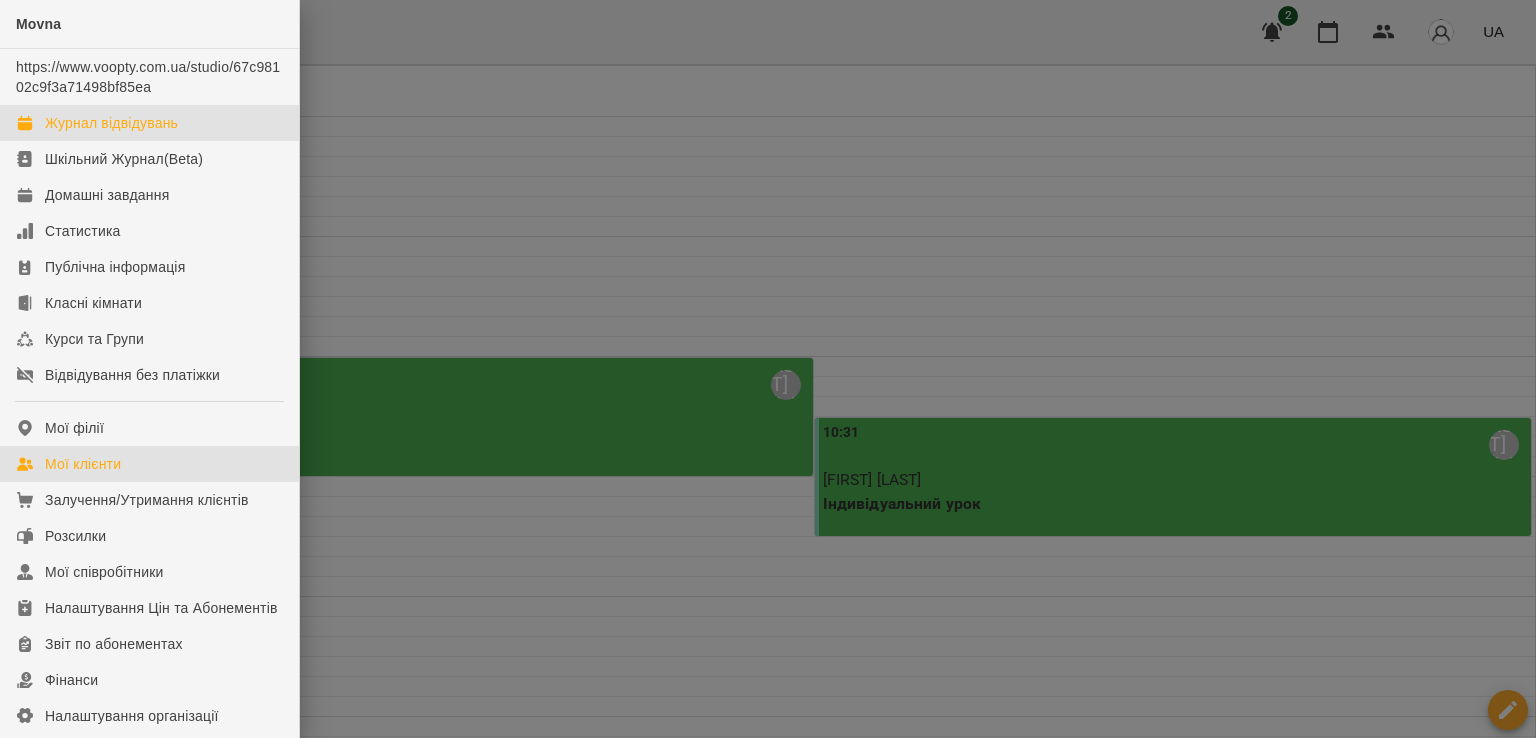 click on "Мої клієнти" at bounding box center [83, 464] 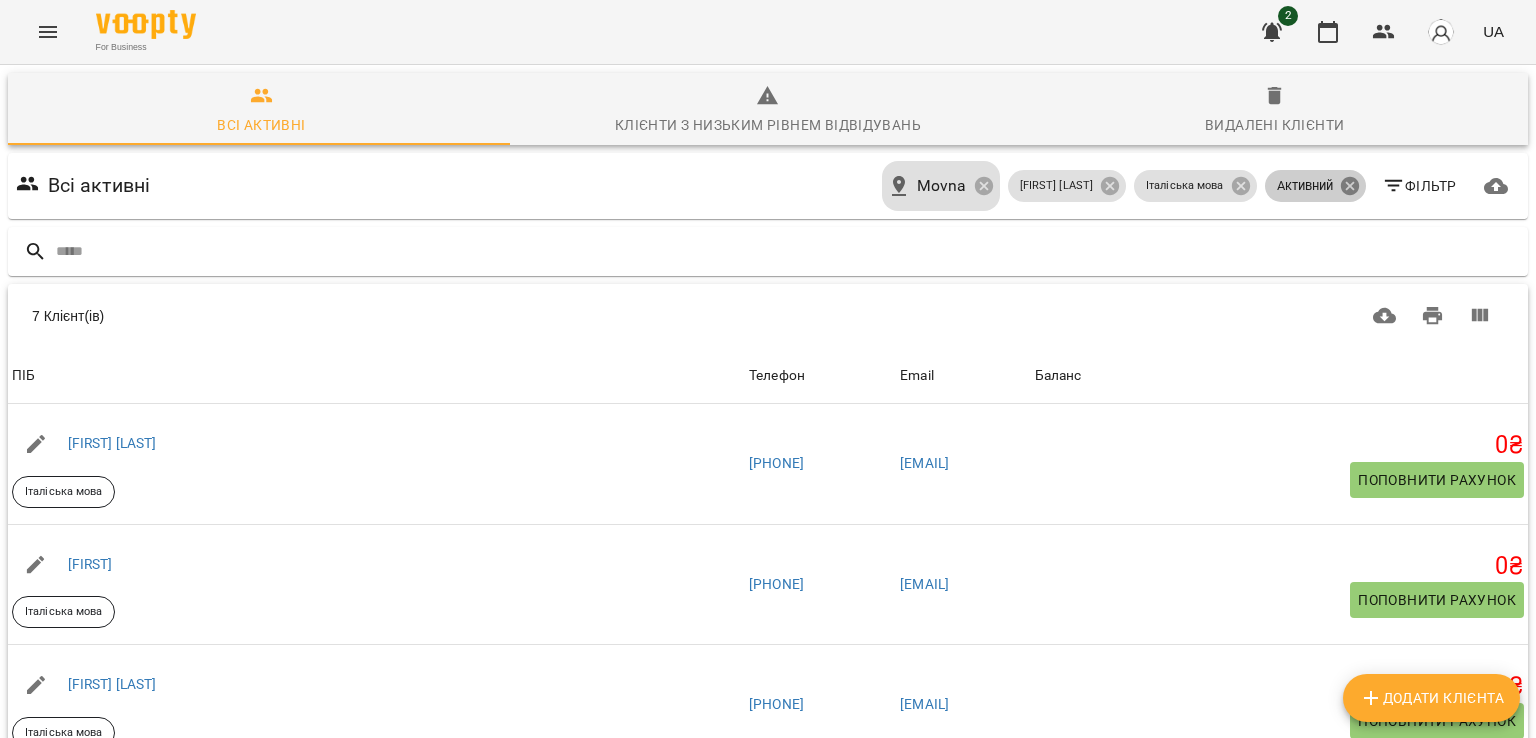 click 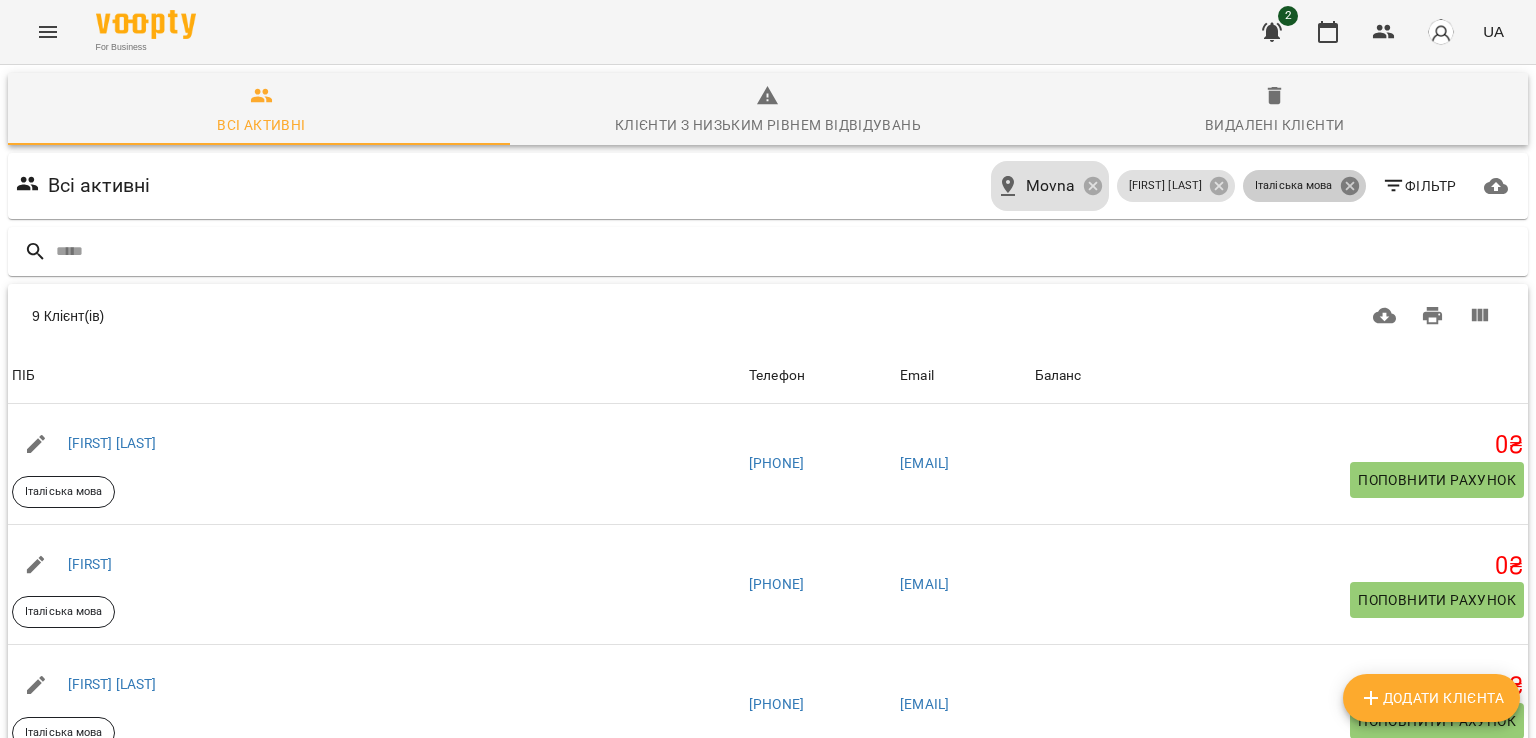click 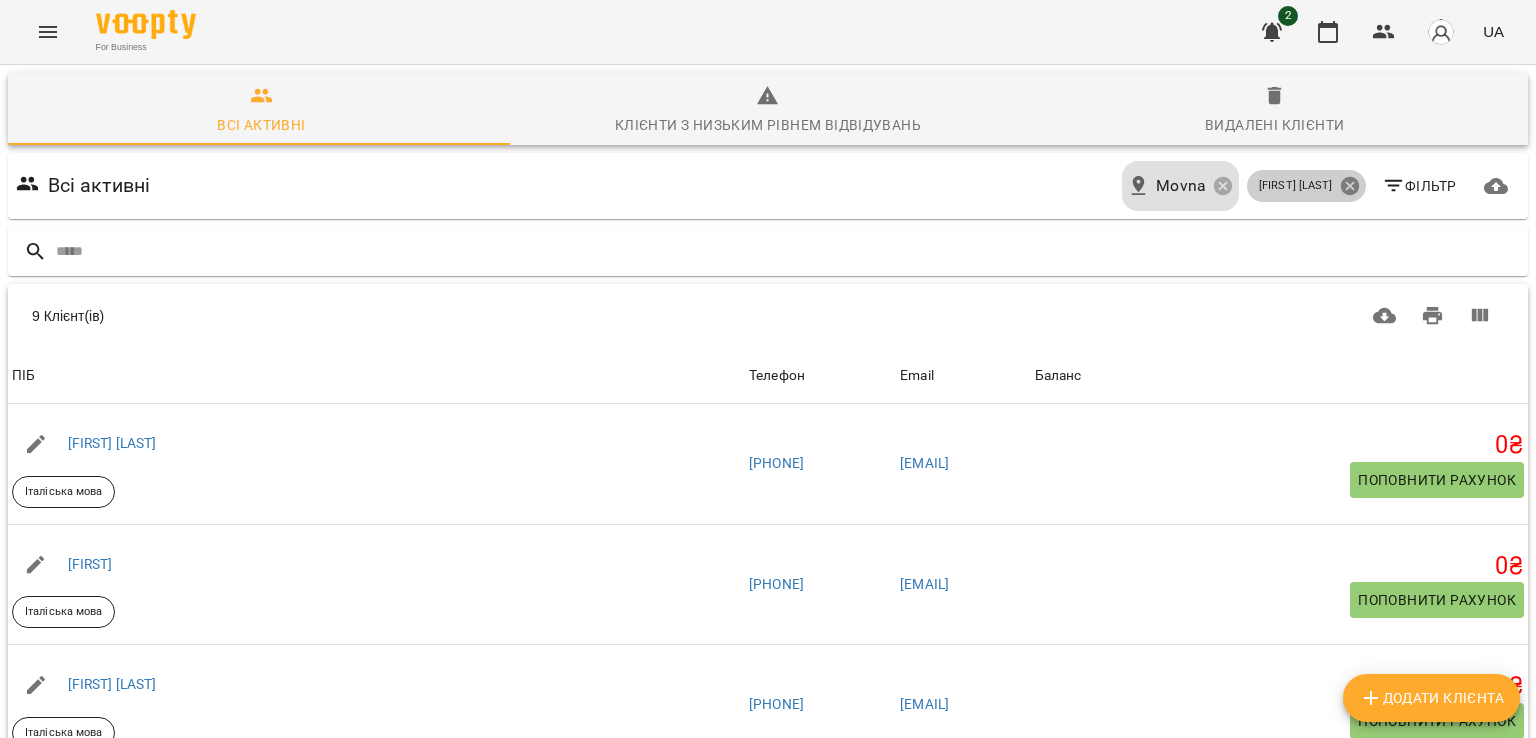 click 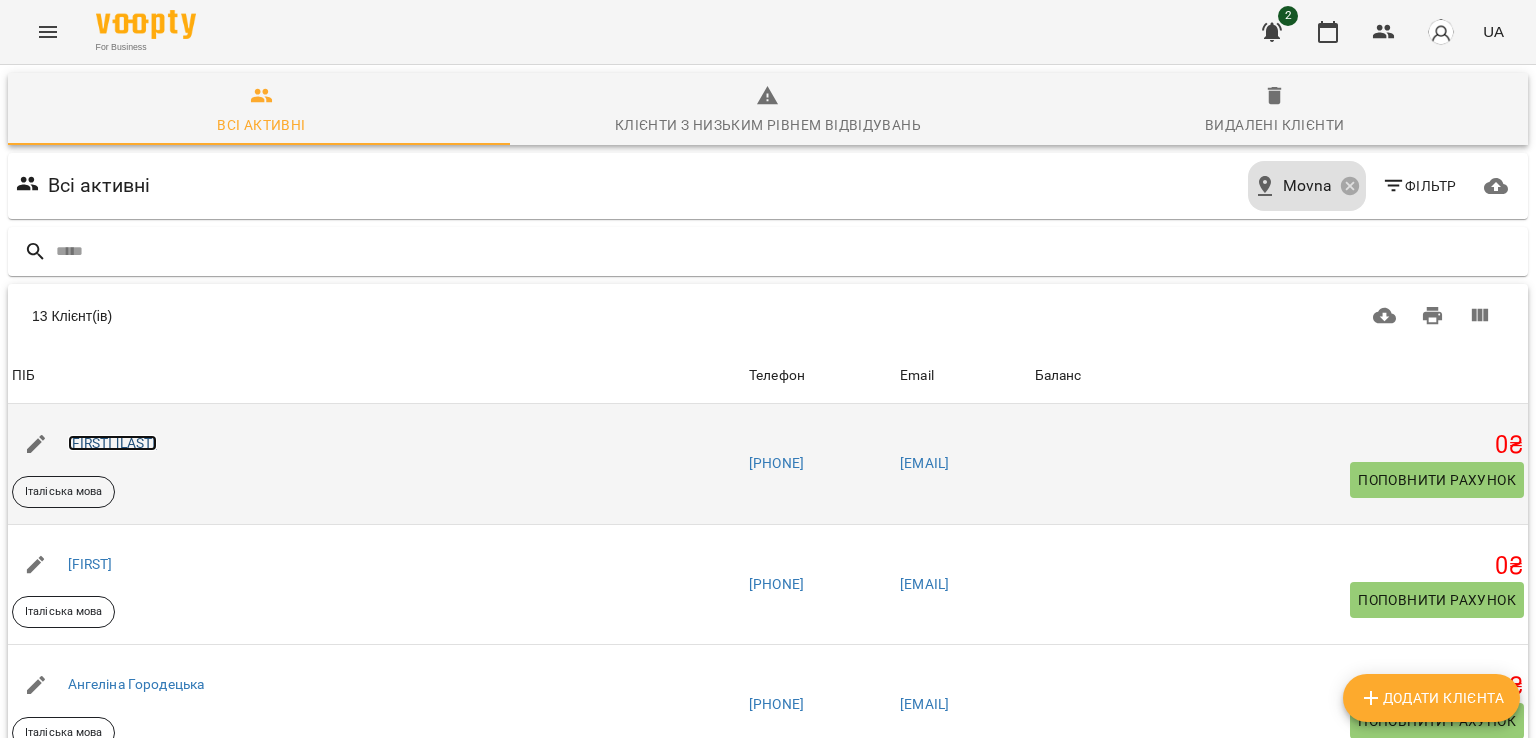 click on "[FIRST] [LAST]" at bounding box center [112, 443] 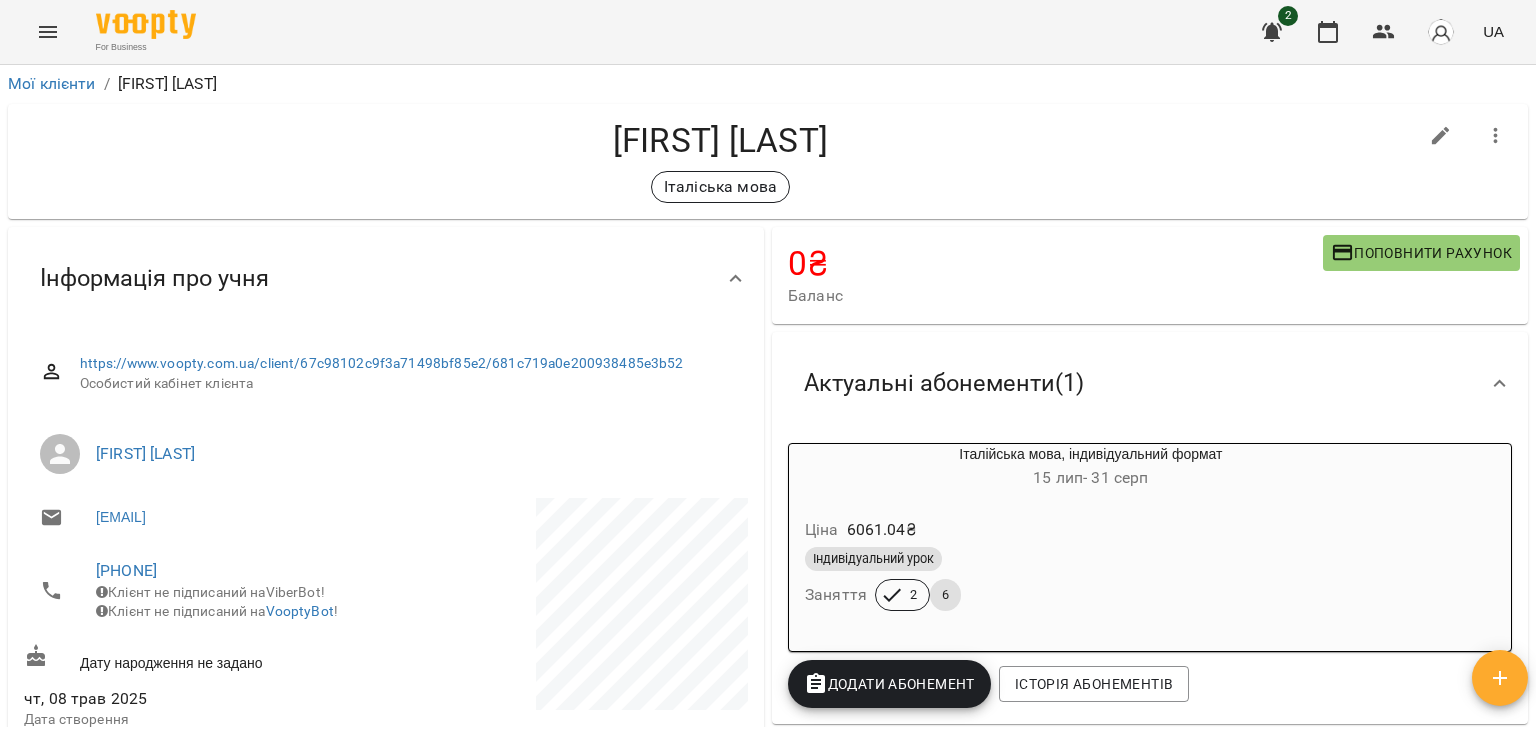 scroll, scrollTop: 0, scrollLeft: 0, axis: both 